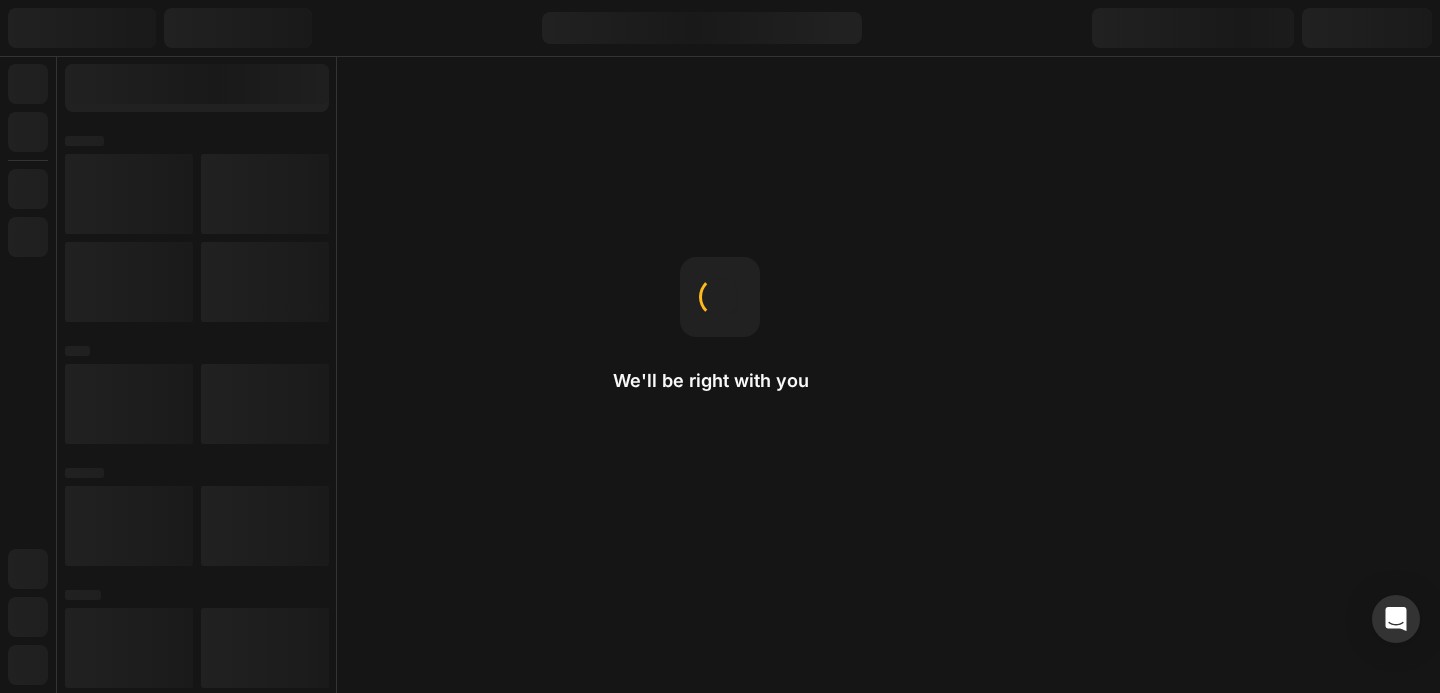 scroll, scrollTop: 0, scrollLeft: 0, axis: both 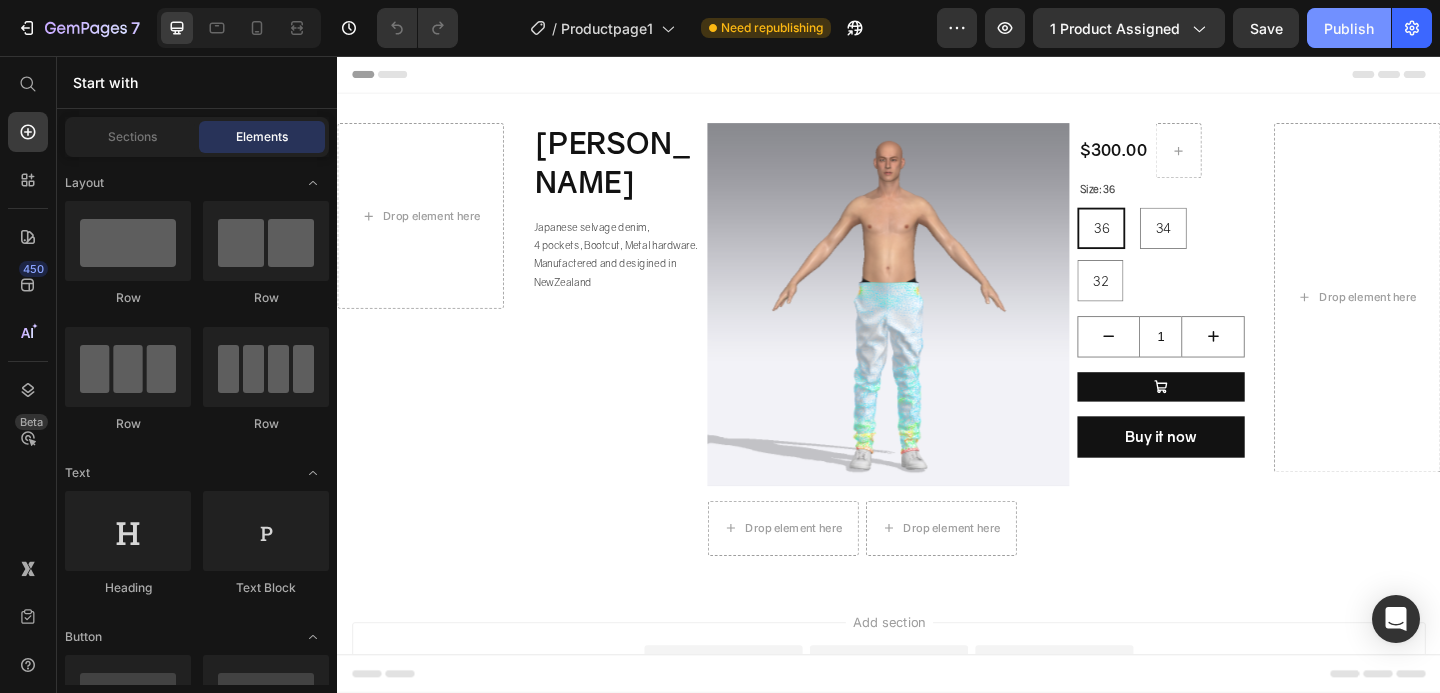 click on "Publish" at bounding box center [1349, 28] 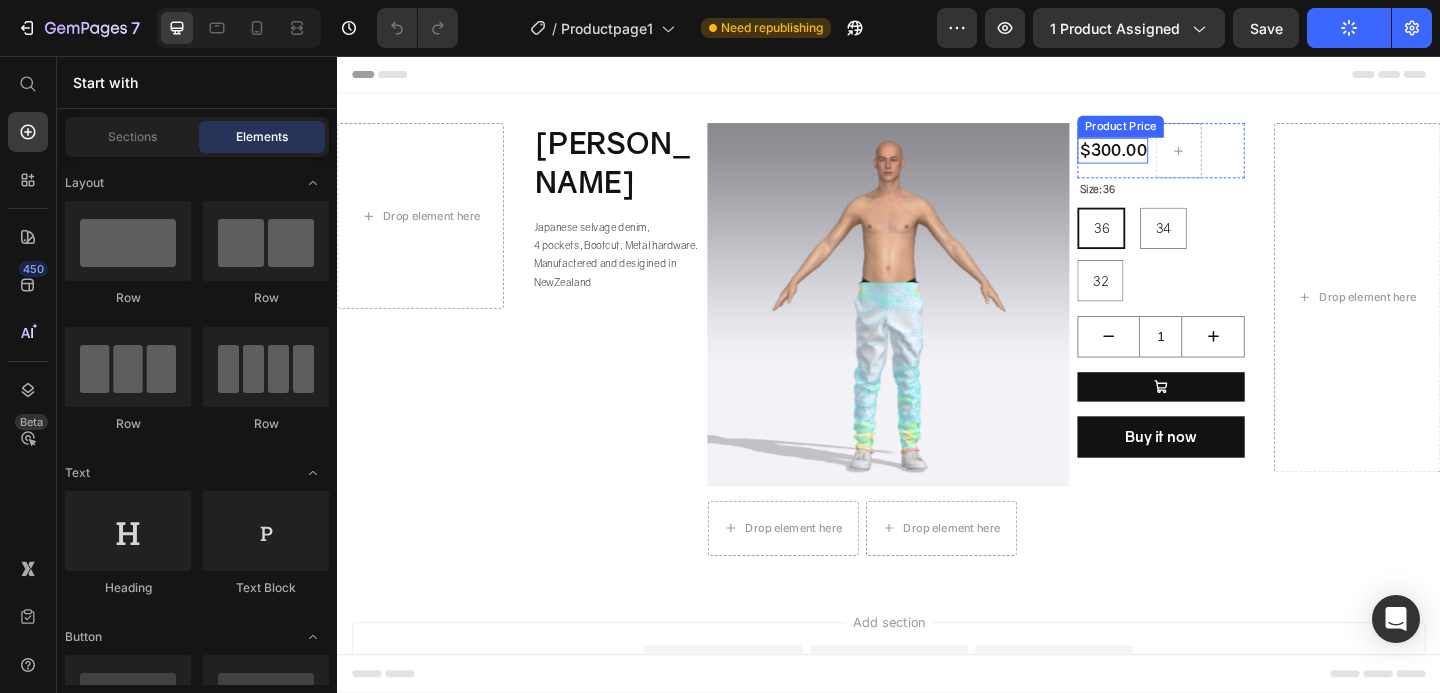 click on "$300.00" at bounding box center (1180, 158) 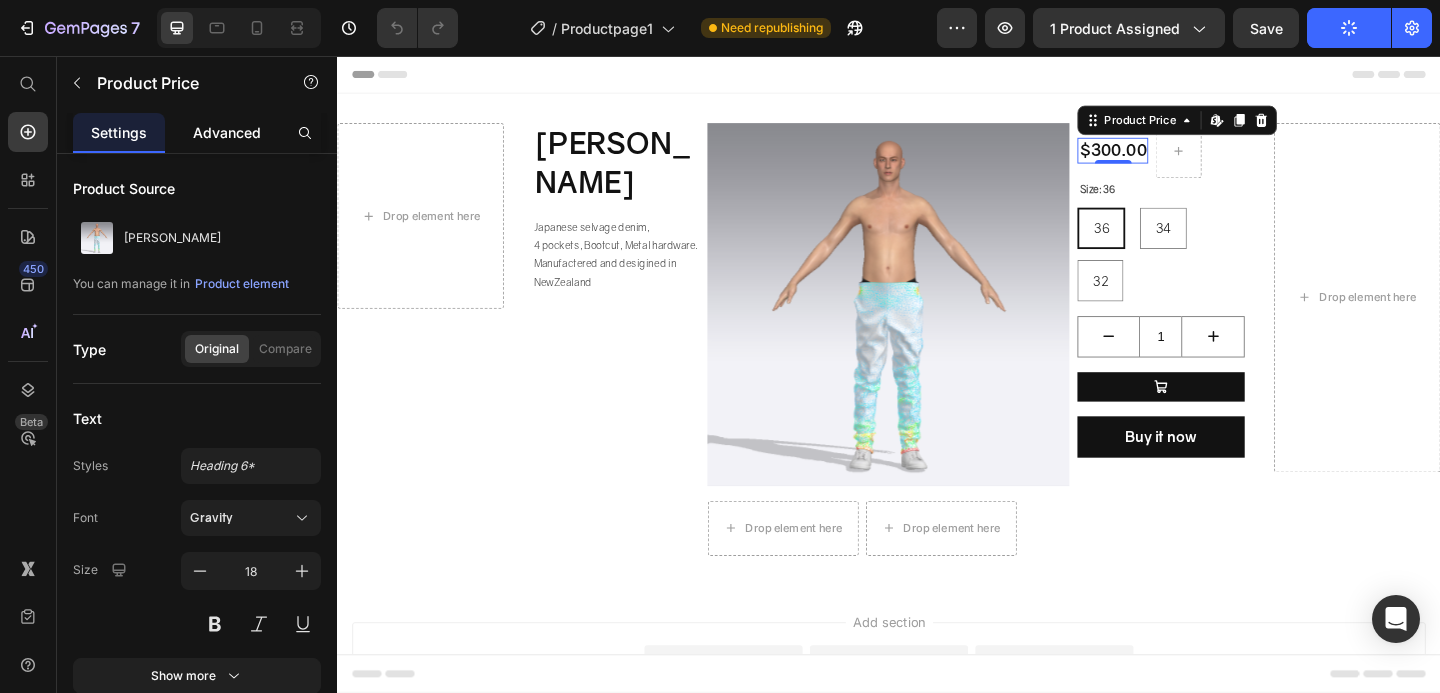 click on "Advanced" at bounding box center (227, 132) 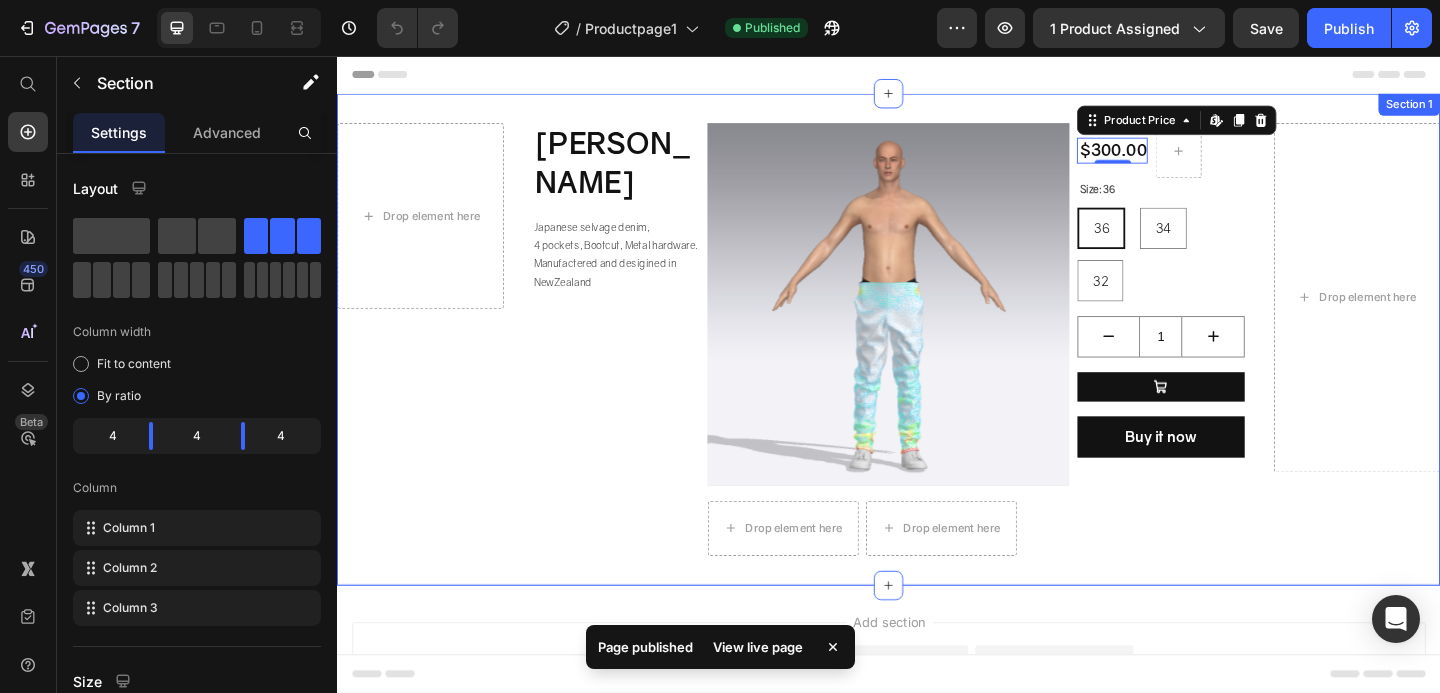click on "Drop element here [PERSON_NAME] Product Title Japanese selvage denim,
4 pockets, Bootcut, Metal hardware.
Manufactered and desigined in NewZealand
Product Description Product" at bounding box center (534, 364) 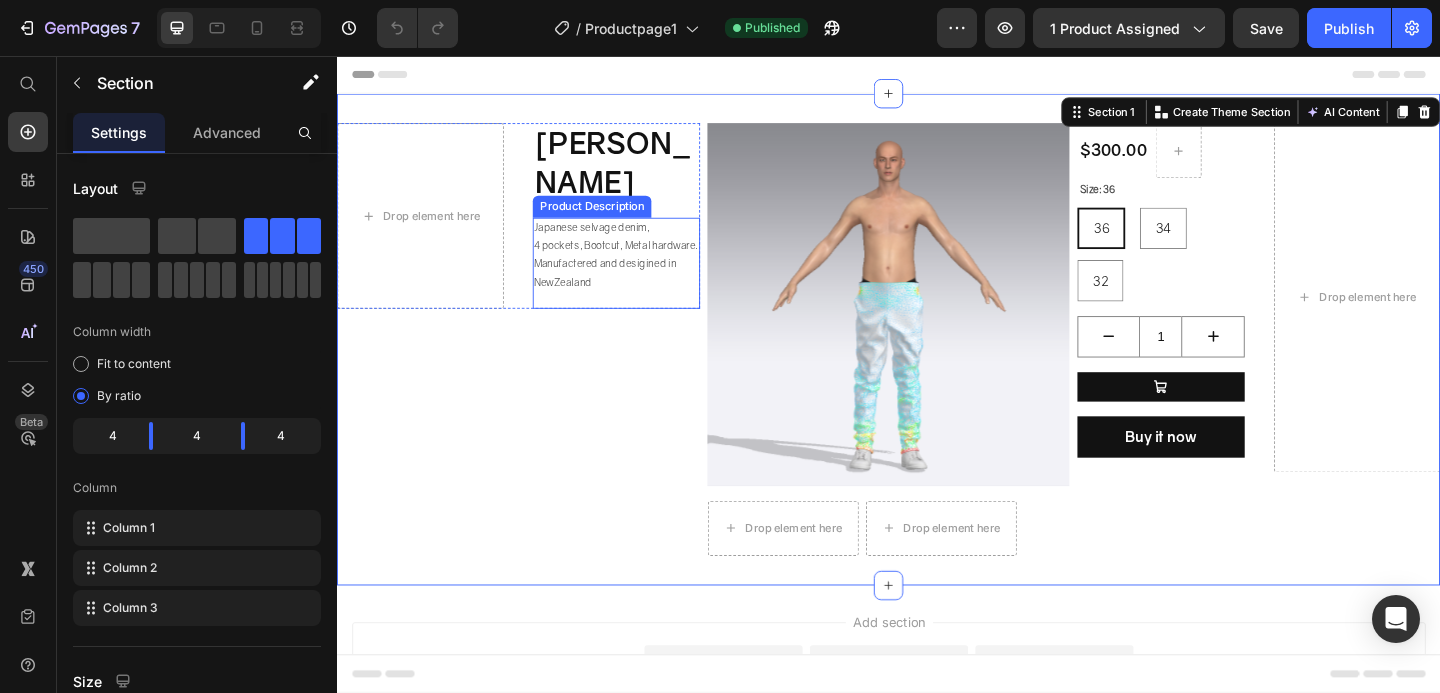 click at bounding box center (937, 326) 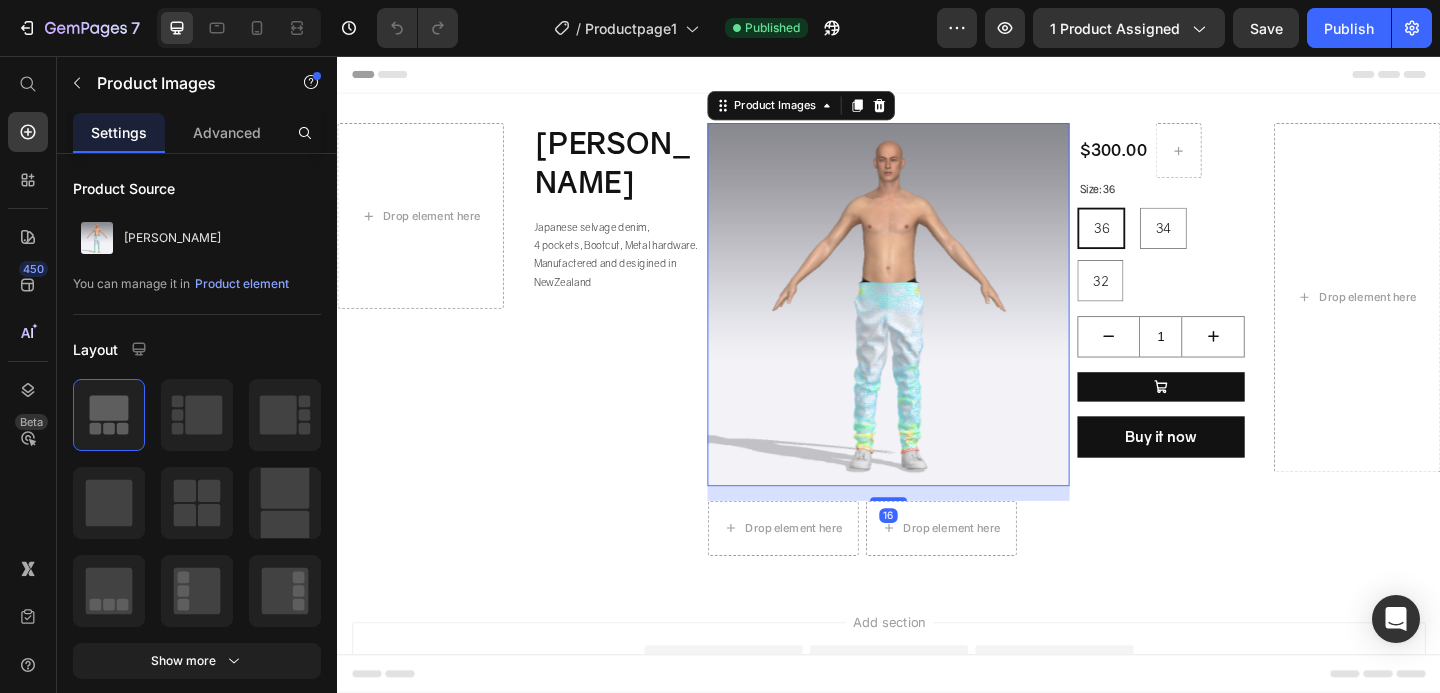 click on "Japanese selvage denim,
4 pockets, Bootcut, Metal hardware.
Manufactered and desigined in NewZealand" at bounding box center [640, 281] 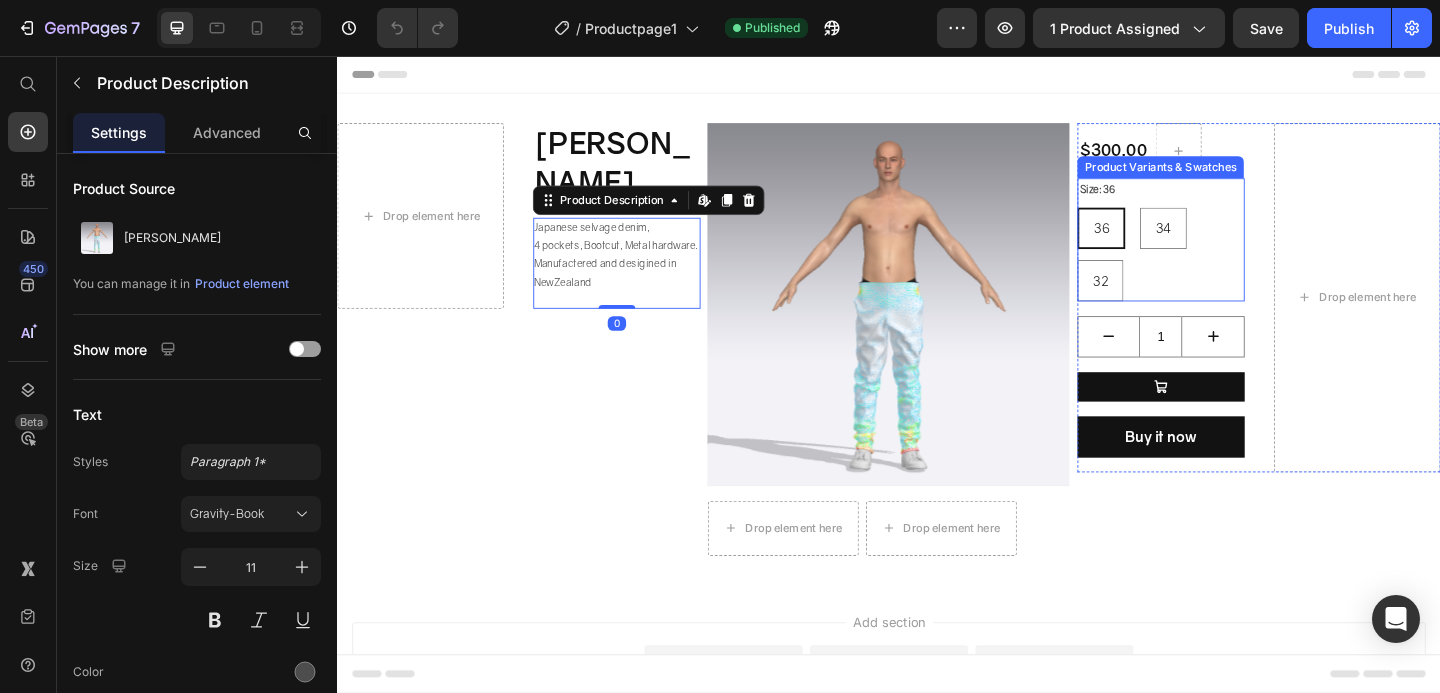 click on "Product Variants & Swatches" at bounding box center [1232, 177] 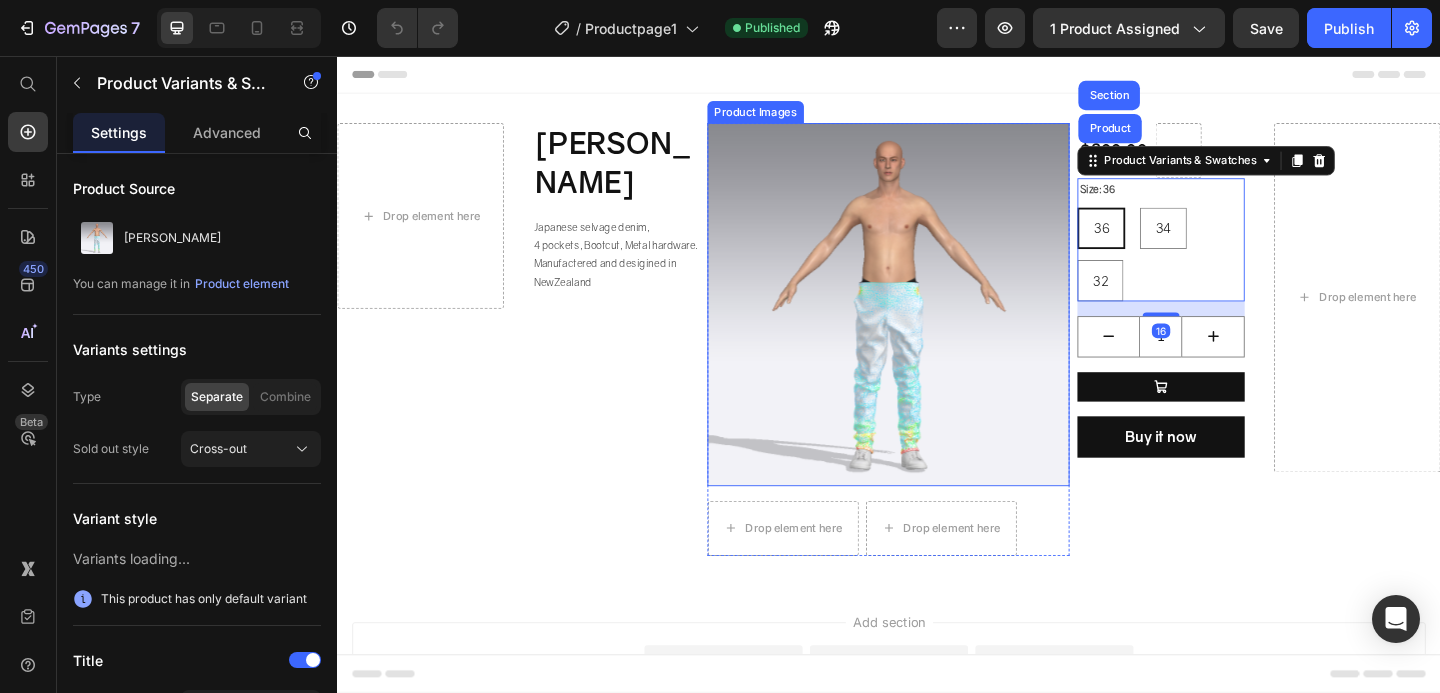 click at bounding box center (937, 326) 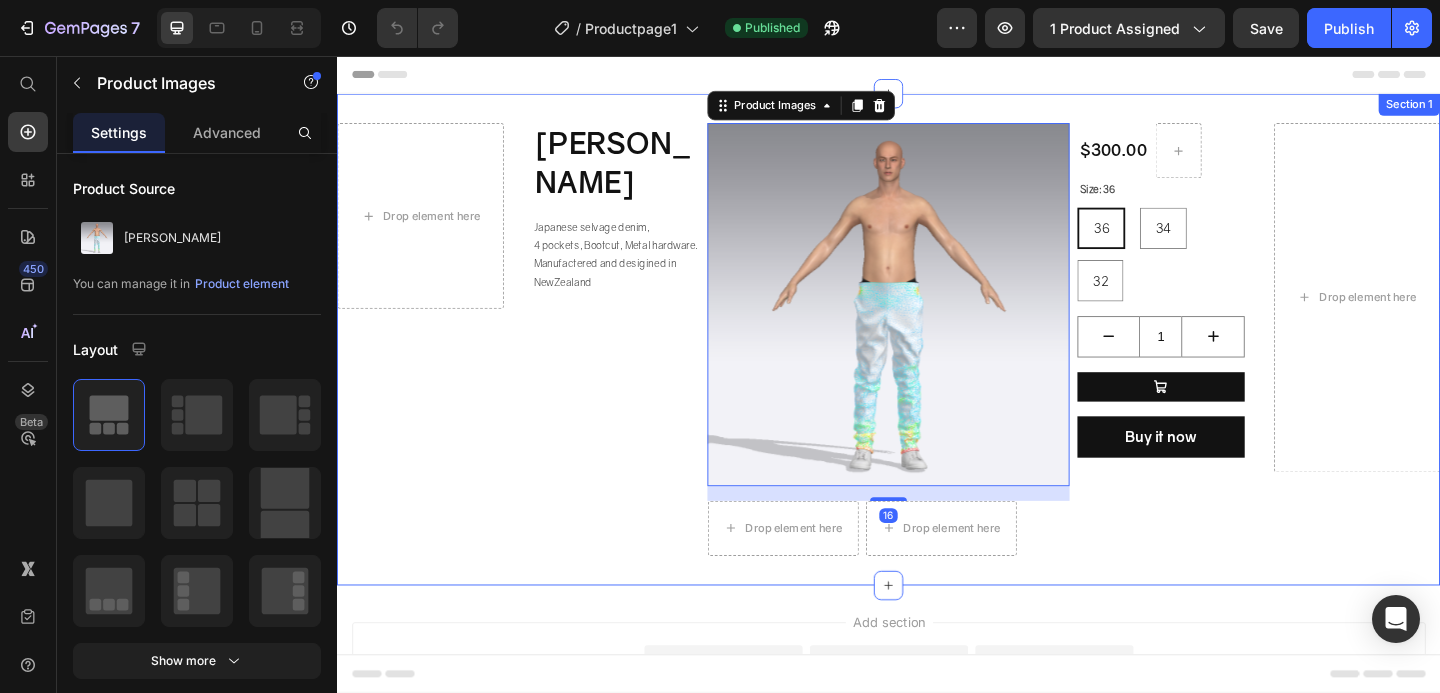 click on "Drop element here [PERSON_NAME] Product Title Japanese selvage denim,
4 pockets, Bootcut, Metal hardware.
Manufactered and desigined in NewZealand
Product Description Product Product Images   16
Drop element here
Drop element here Row Product
Drop element here $300.00 Product Price
Row Size: 36 36 36 36 34 34 34 32 32 32 Product Variants & Swatches 1 Product Quantity
Add to Cart Buy it now Dynamic Checkout Product Section 1" at bounding box center [937, 364] 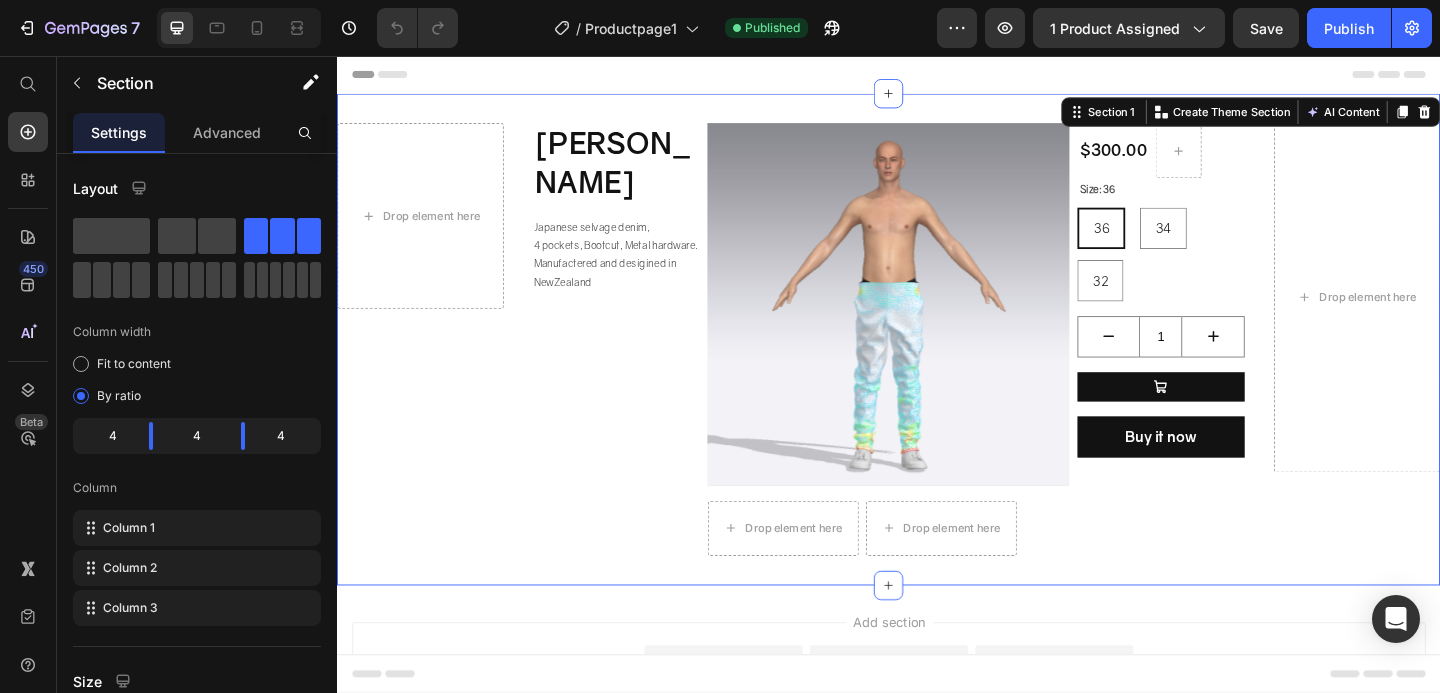 click on "Drop element here [PERSON_NAME] Product Title Japanese selvage denim,
4 pockets, Bootcut, Metal hardware.
Manufactered and desigined in NewZealand
Product Description Product Product Images
Drop element here
Drop element here Row Product
Drop element here $300.00 Product Price
Row Size: 36 36 36 36 34 34 34 32 32 32 Product Variants & Swatches 1 Product Quantity
Add to Cart Buy it now Dynamic Checkout Product Section 1   You can create reusable sections Create Theme Section AI Content Write with GemAI What would you like to describe here? Tone and Voice Persuasive Product [PERSON_NAME] Show more Generate" at bounding box center (937, 364) 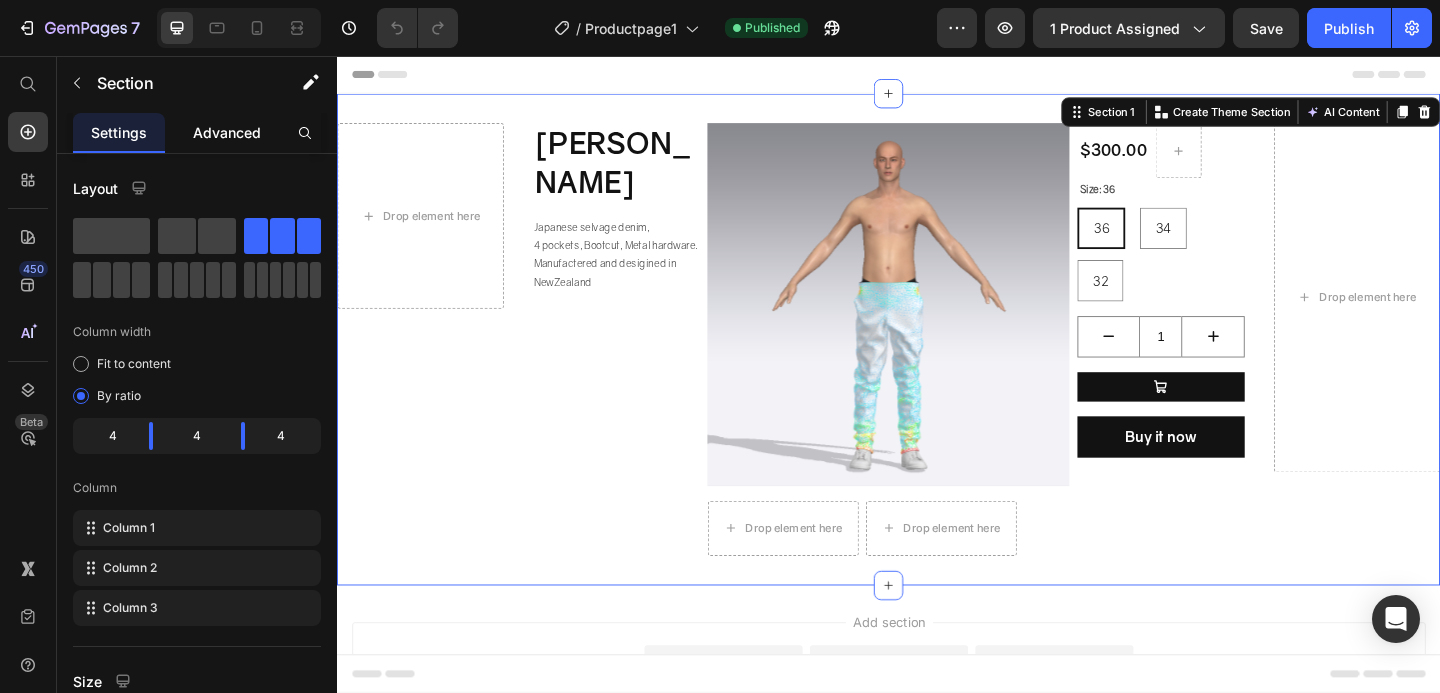 click on "Advanced" at bounding box center (227, 132) 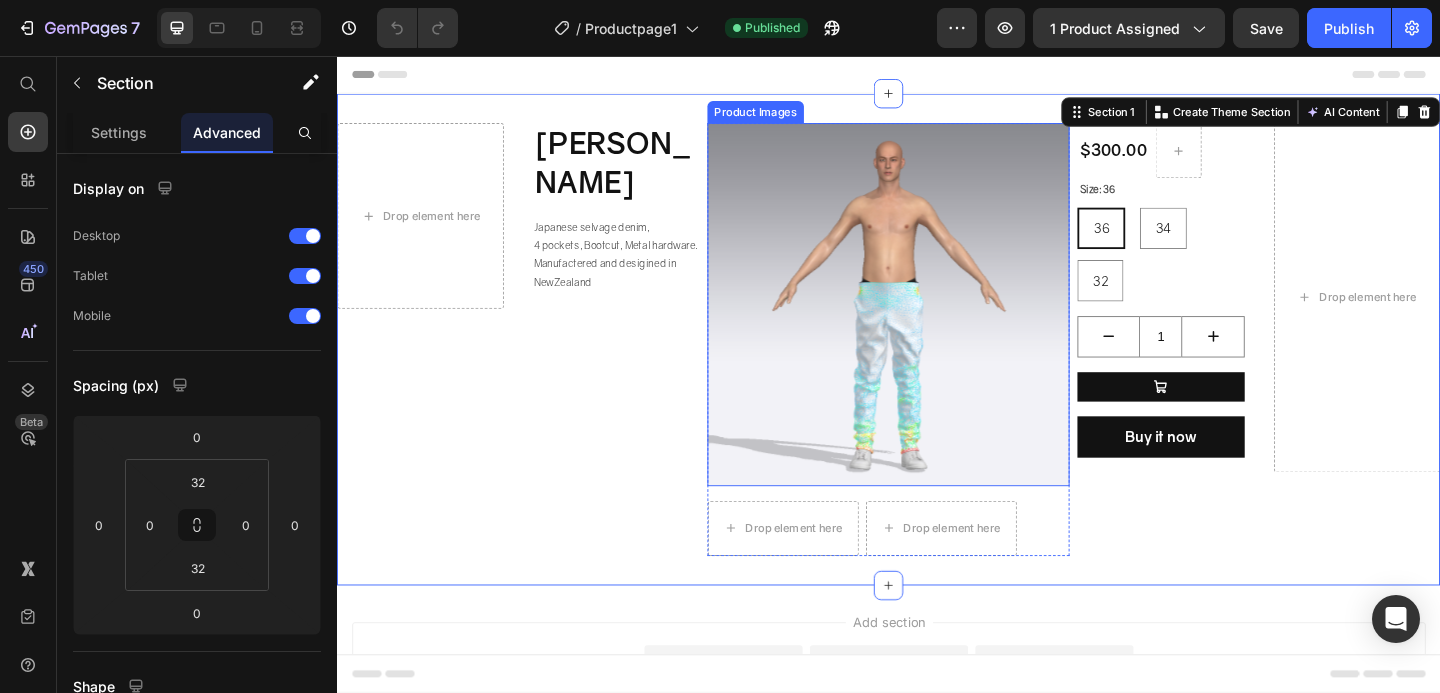 click at bounding box center [937, 326] 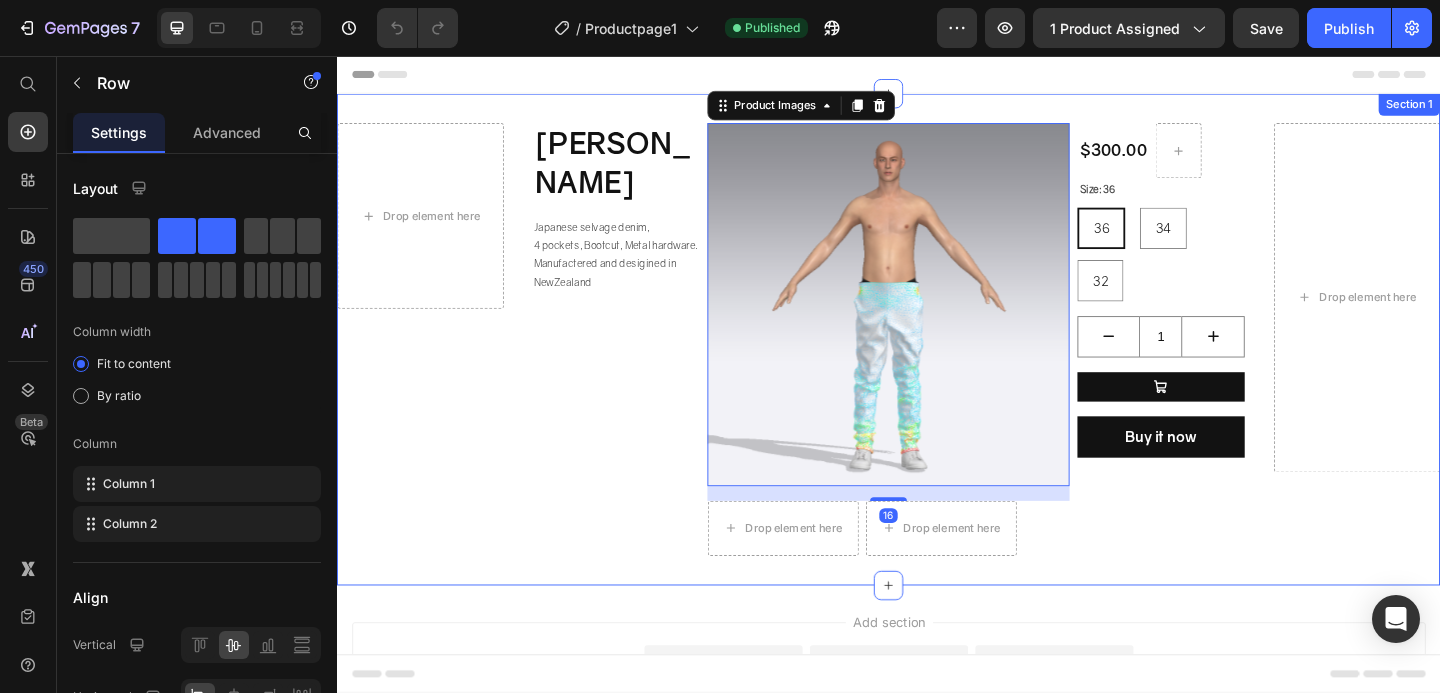 click on "Drop element here
Drop element here Row" at bounding box center (937, 570) 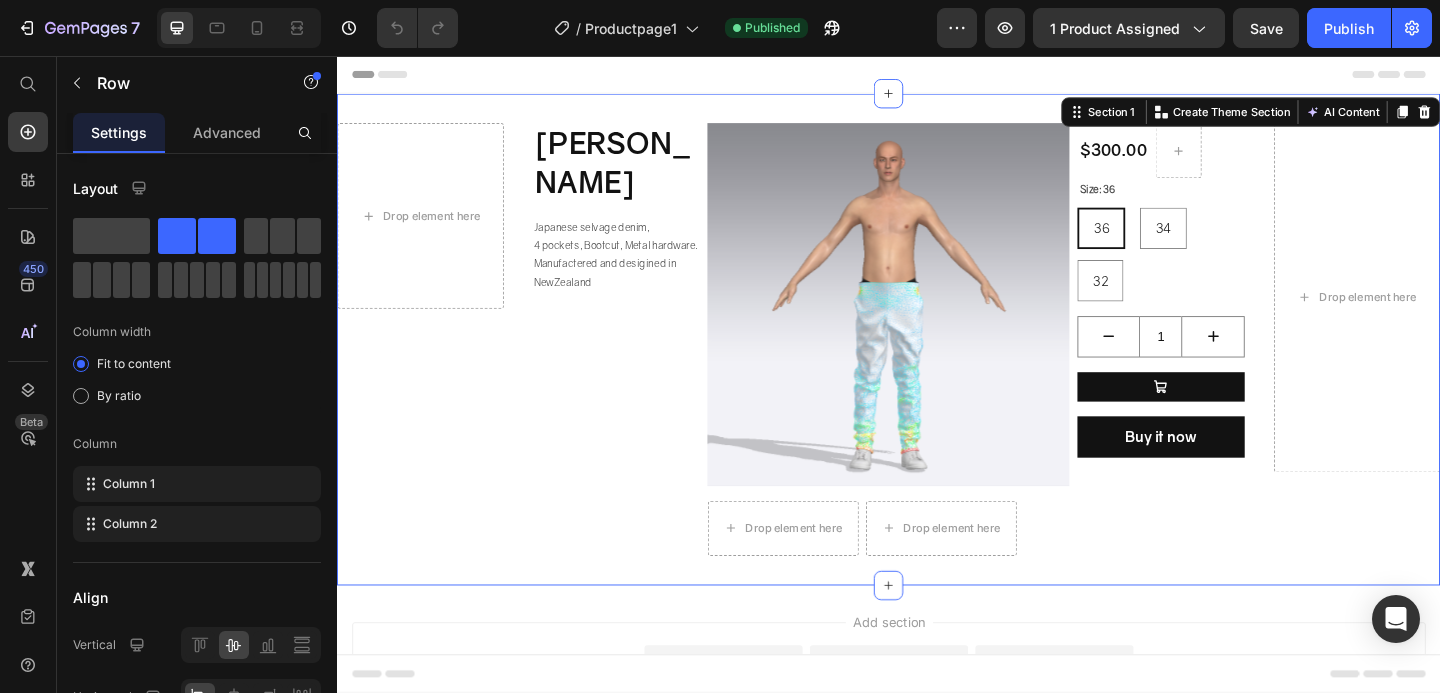 click on "Drop element here [PERSON_NAME] Product Title Japanese selvage denim,
4 pockets, Bootcut, Metal hardware.
Manufactered and desigined in NewZealand
Product Description Product Product Images
Drop element here
Drop element here Row Product
Drop element here $300.00 Product Price
Row Size: 36 36 36 36 34 34 34 32 32 32 Product Variants & Swatches 1 Product Quantity
Add to Cart Buy it now Dynamic Checkout Product Section 1   You can create reusable sections Create Theme Section AI Content Write with GemAI What would you like to describe here? Tone and Voice Persuasive Product [PERSON_NAME] Show more Generate" at bounding box center (937, 364) 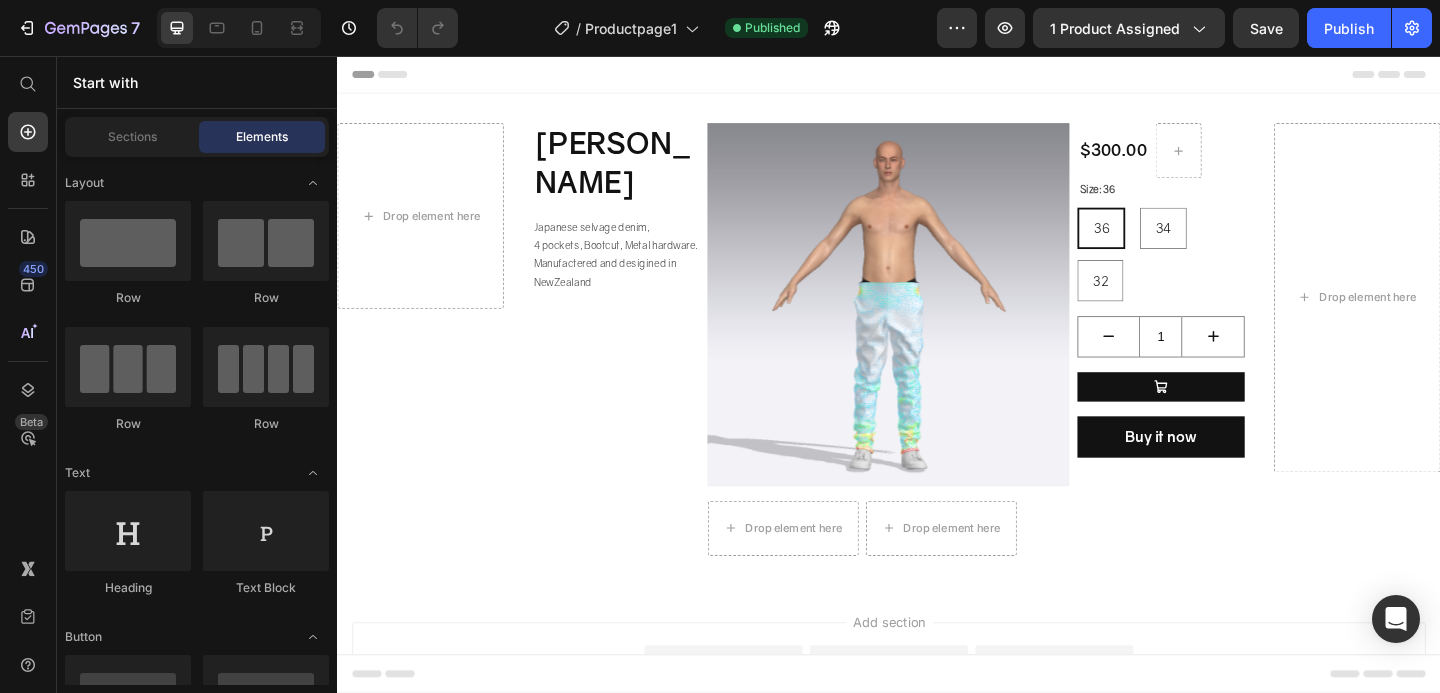 click on "Header" at bounding box center [937, 76] 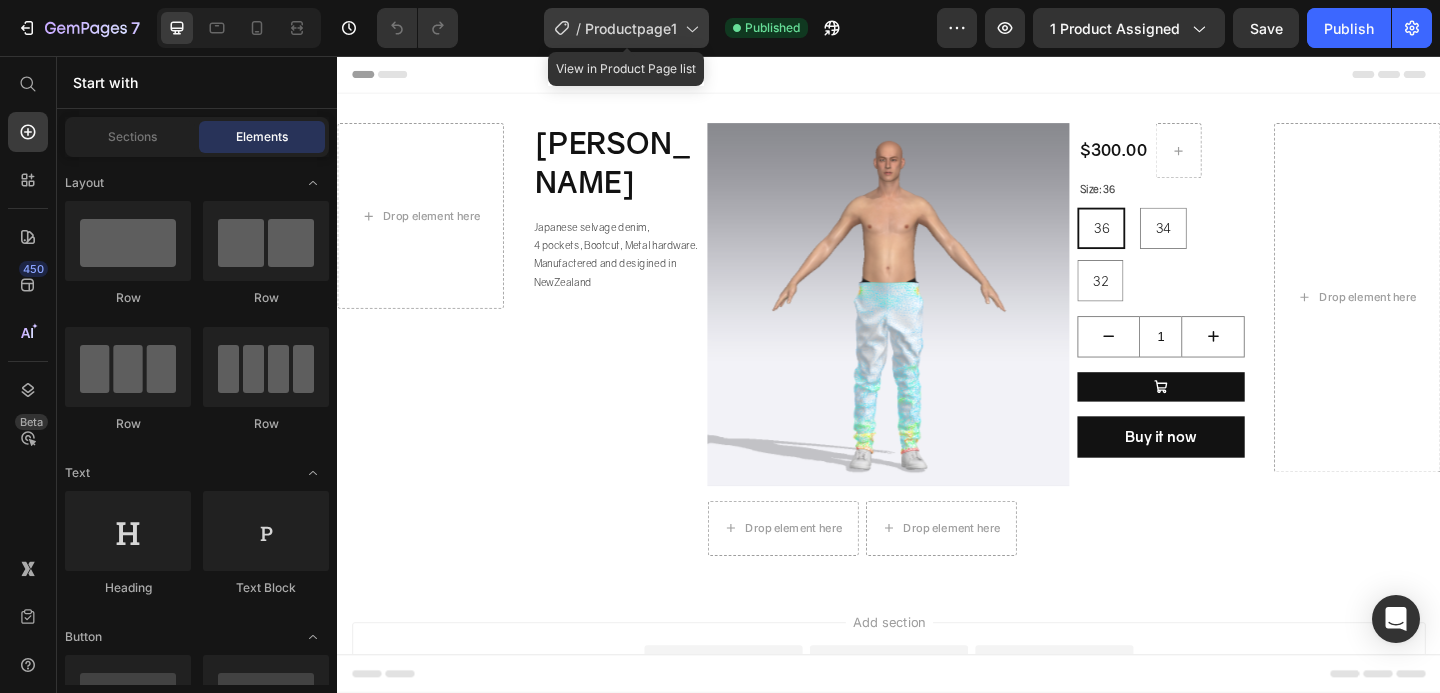 click on "Productpage1" at bounding box center (631, 28) 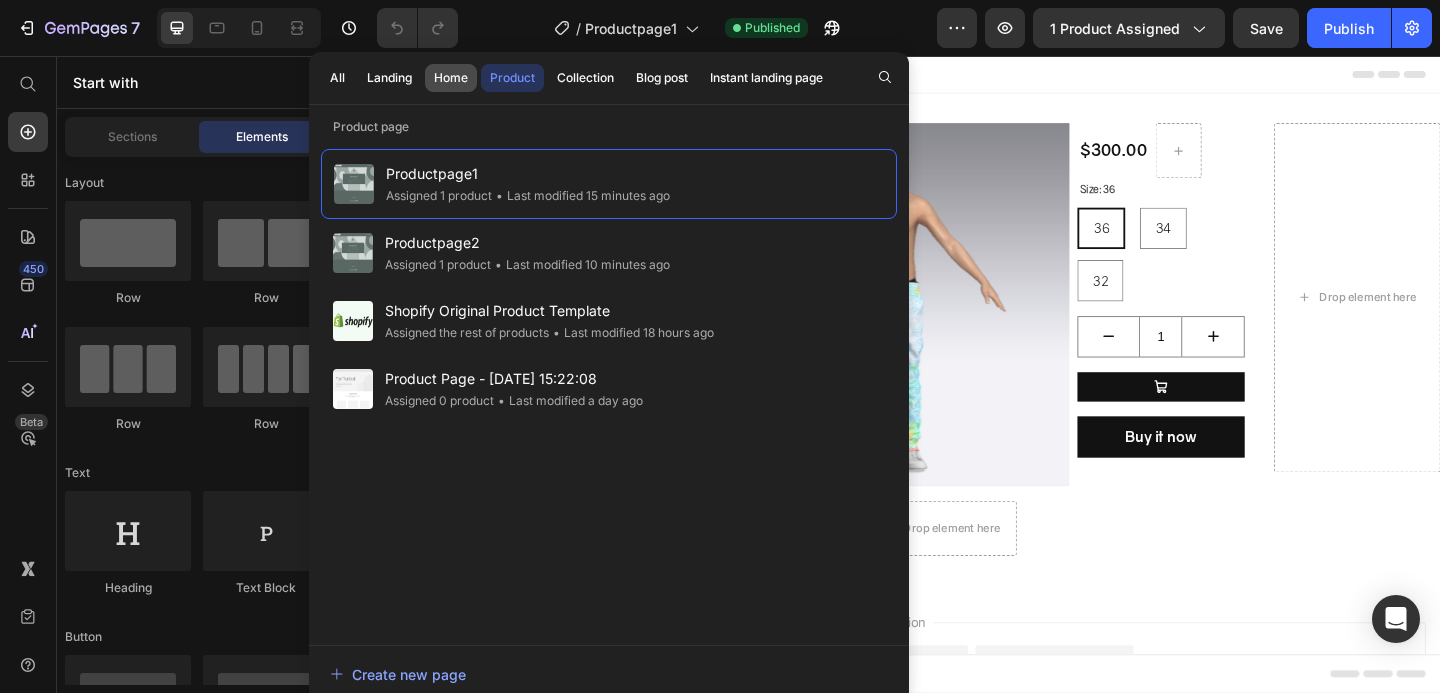 click on "Home" at bounding box center (451, 78) 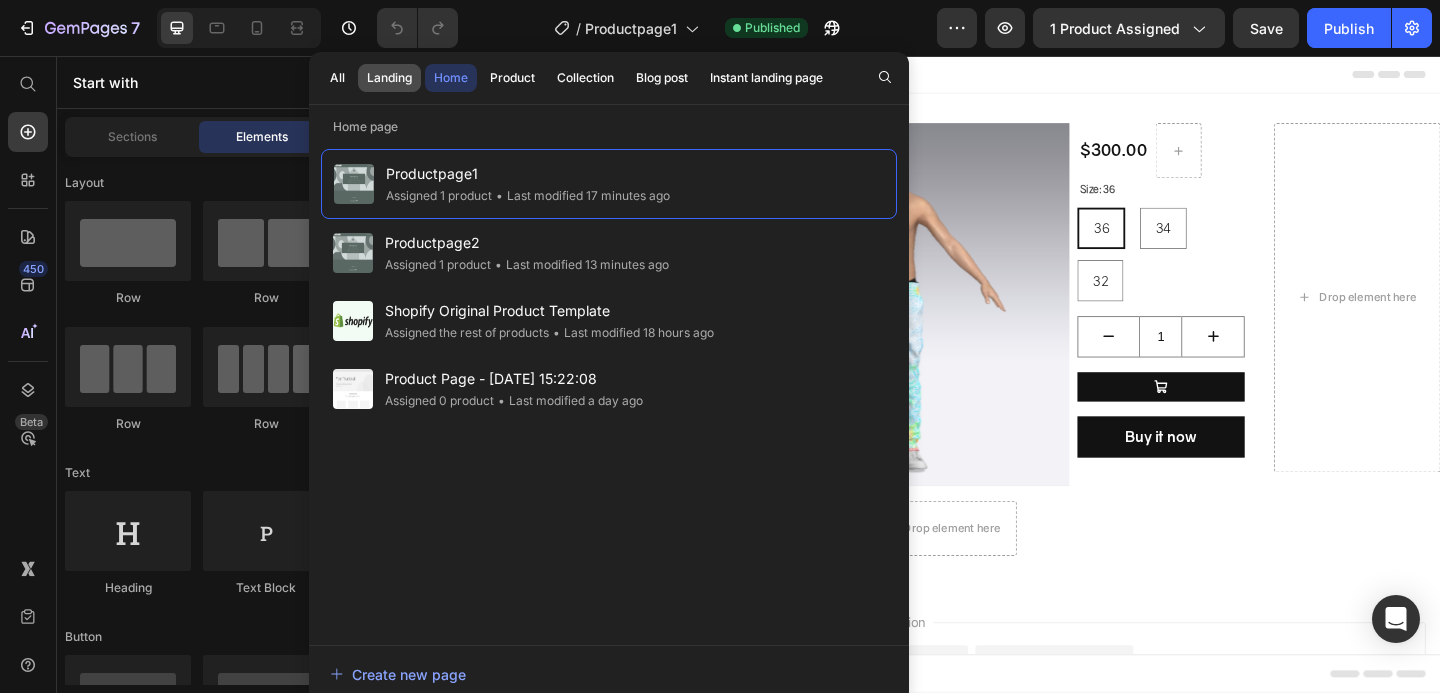 click on "Landing" at bounding box center [389, 78] 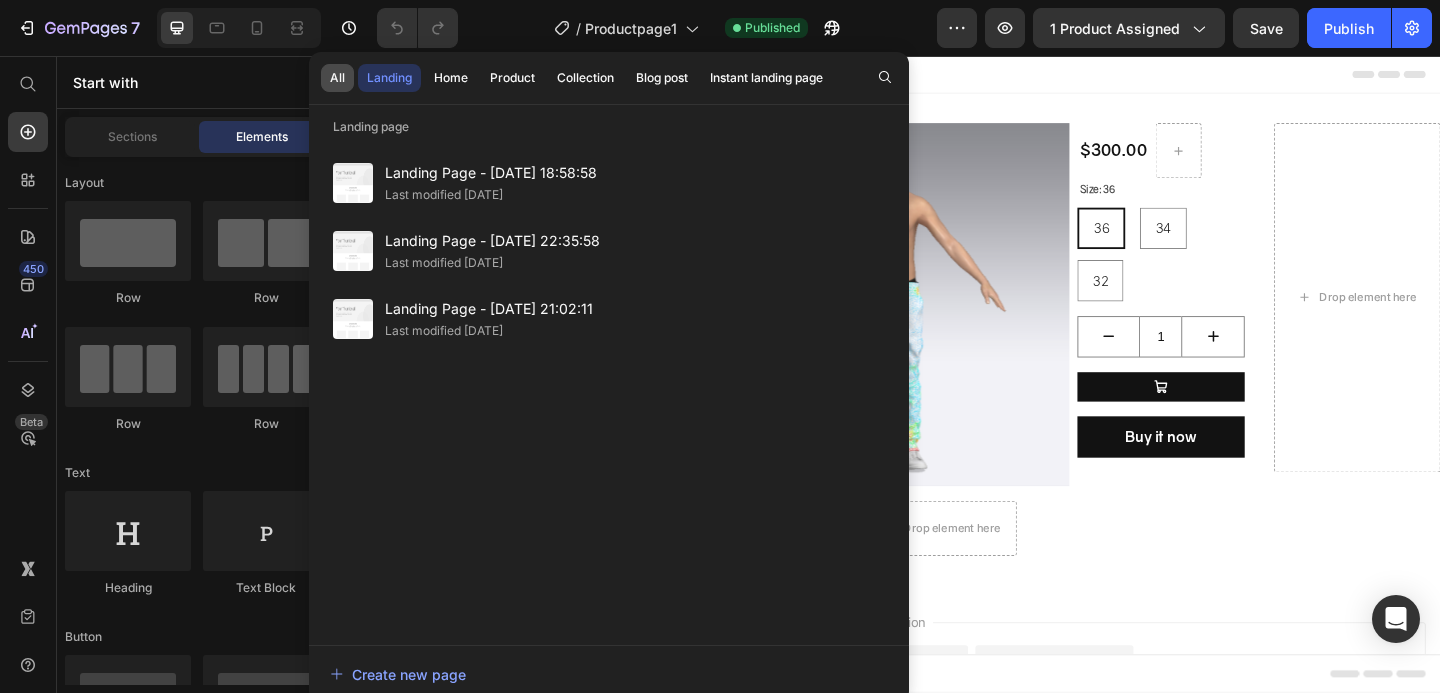 click on "All" 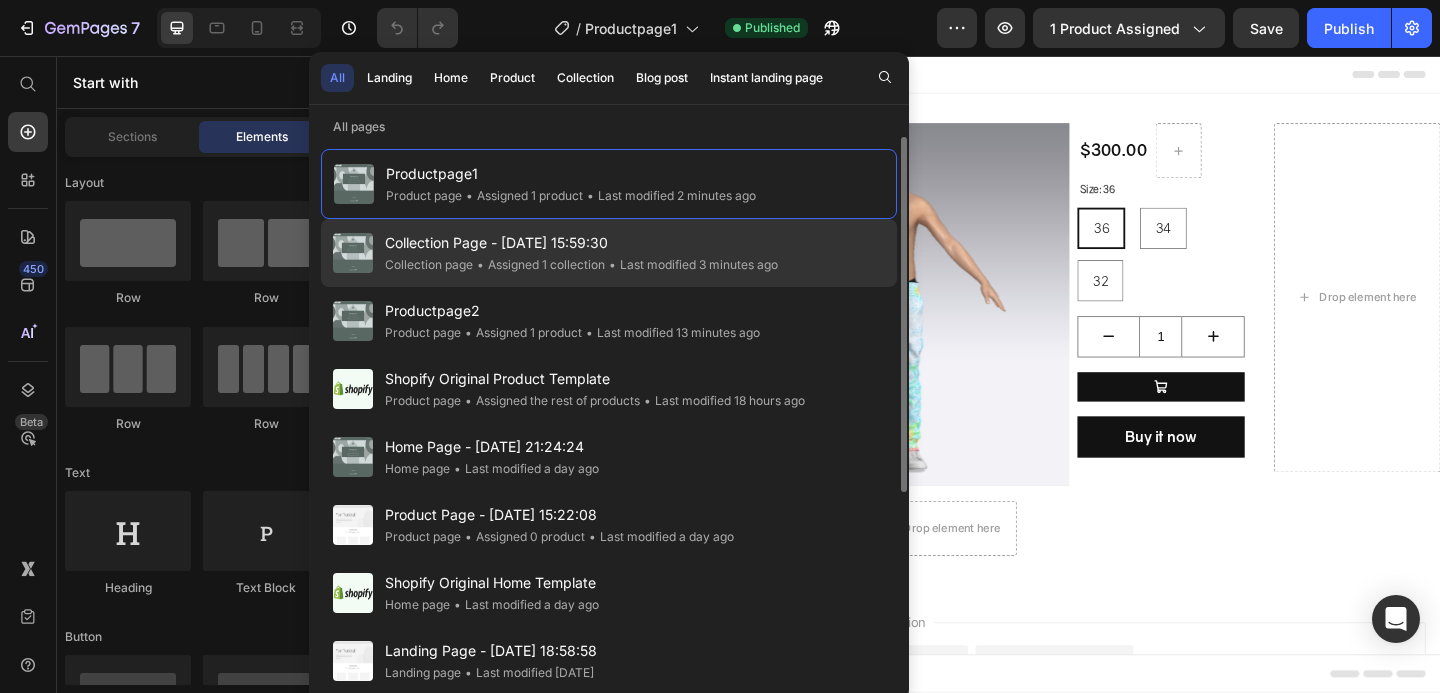 click on "Collection Page - [DATE] 15:59:30" at bounding box center [581, 243] 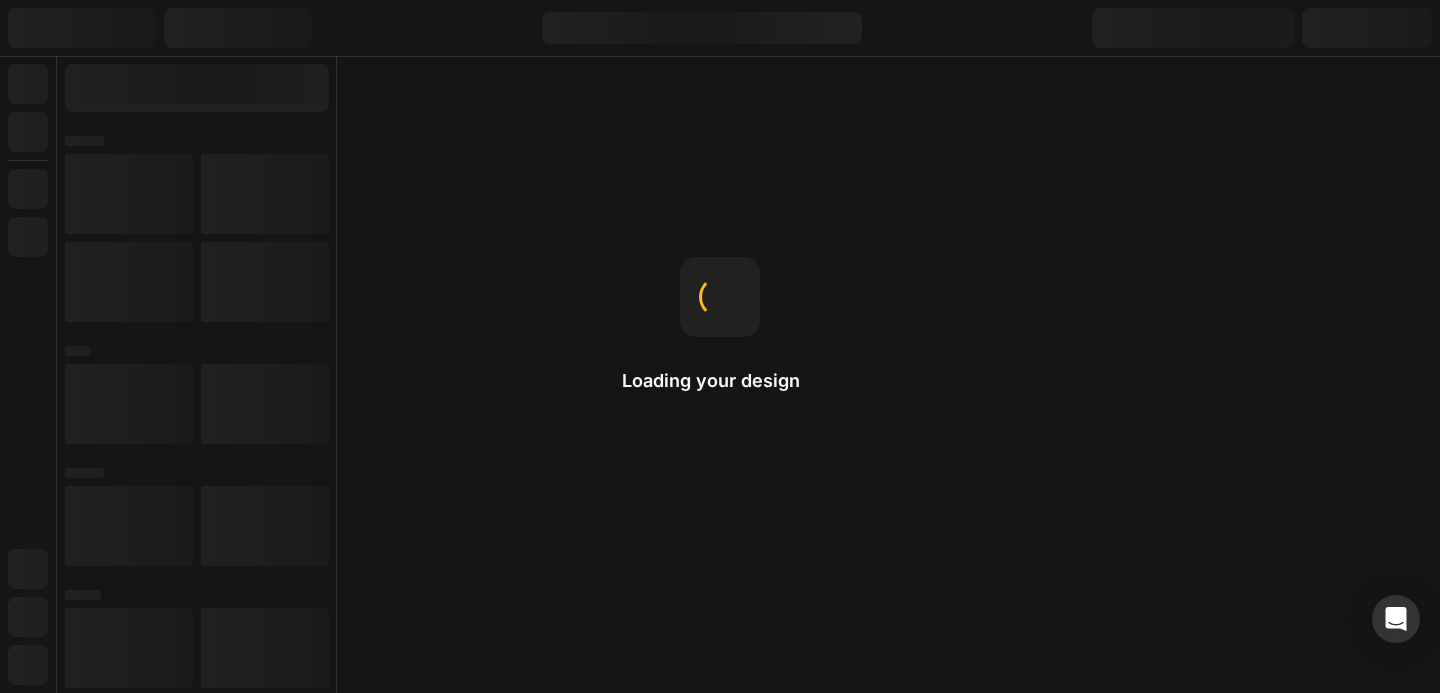 scroll, scrollTop: 0, scrollLeft: 0, axis: both 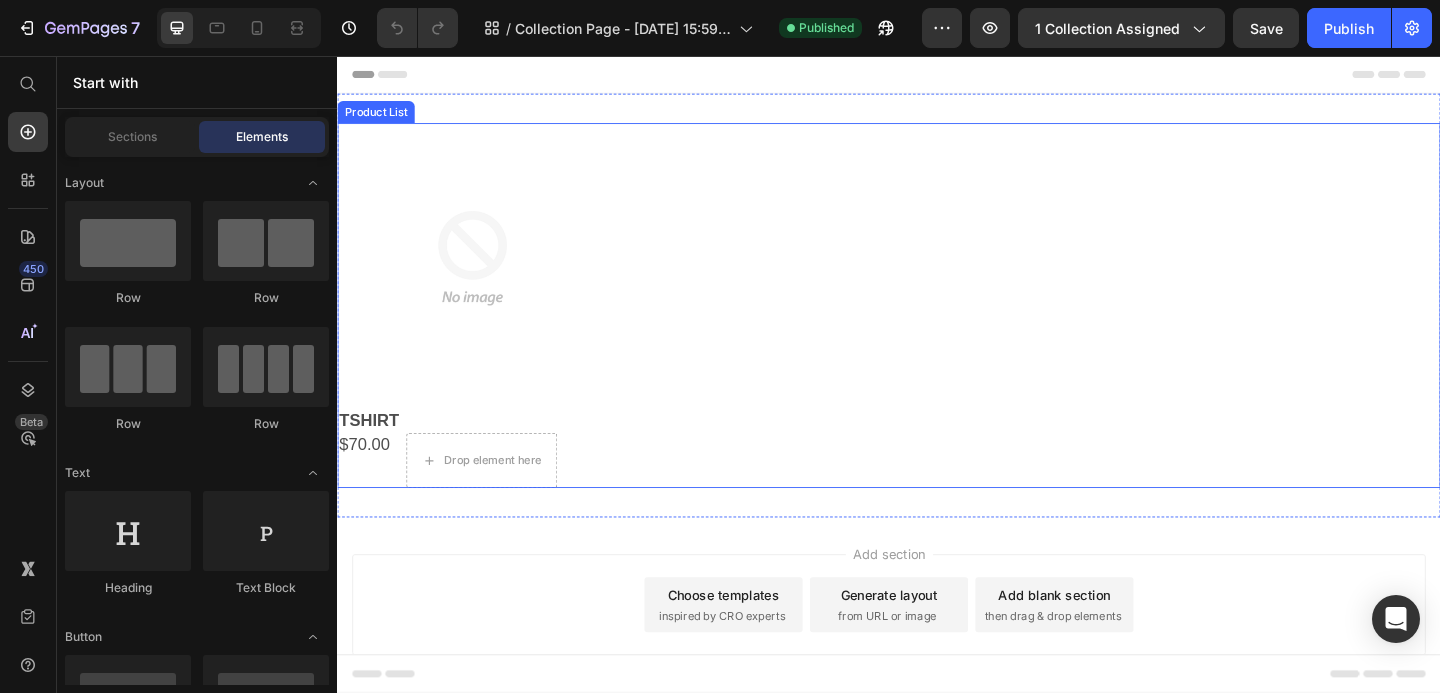 click on "Product Images TSHIRT Product Title $70.00 Product Price
Drop element here Row Row" at bounding box center [937, 327] 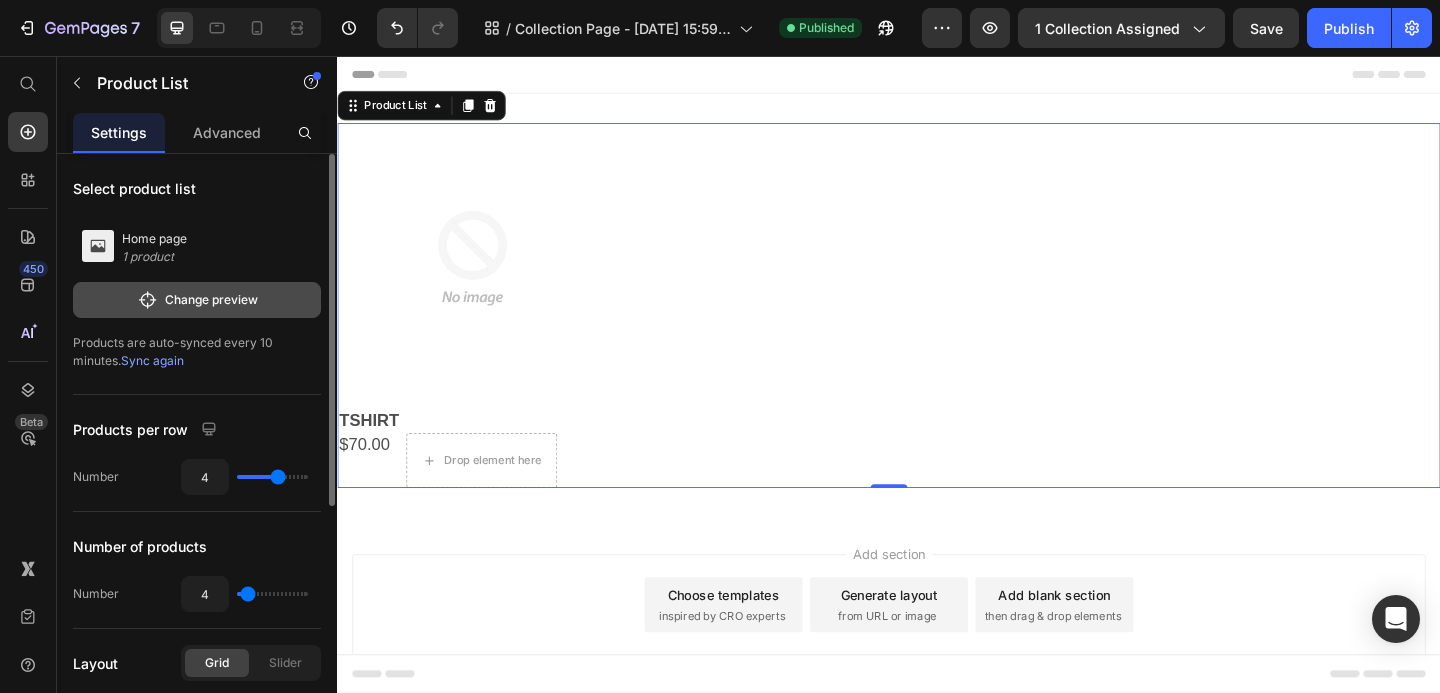 click on "Change preview" at bounding box center [197, 300] 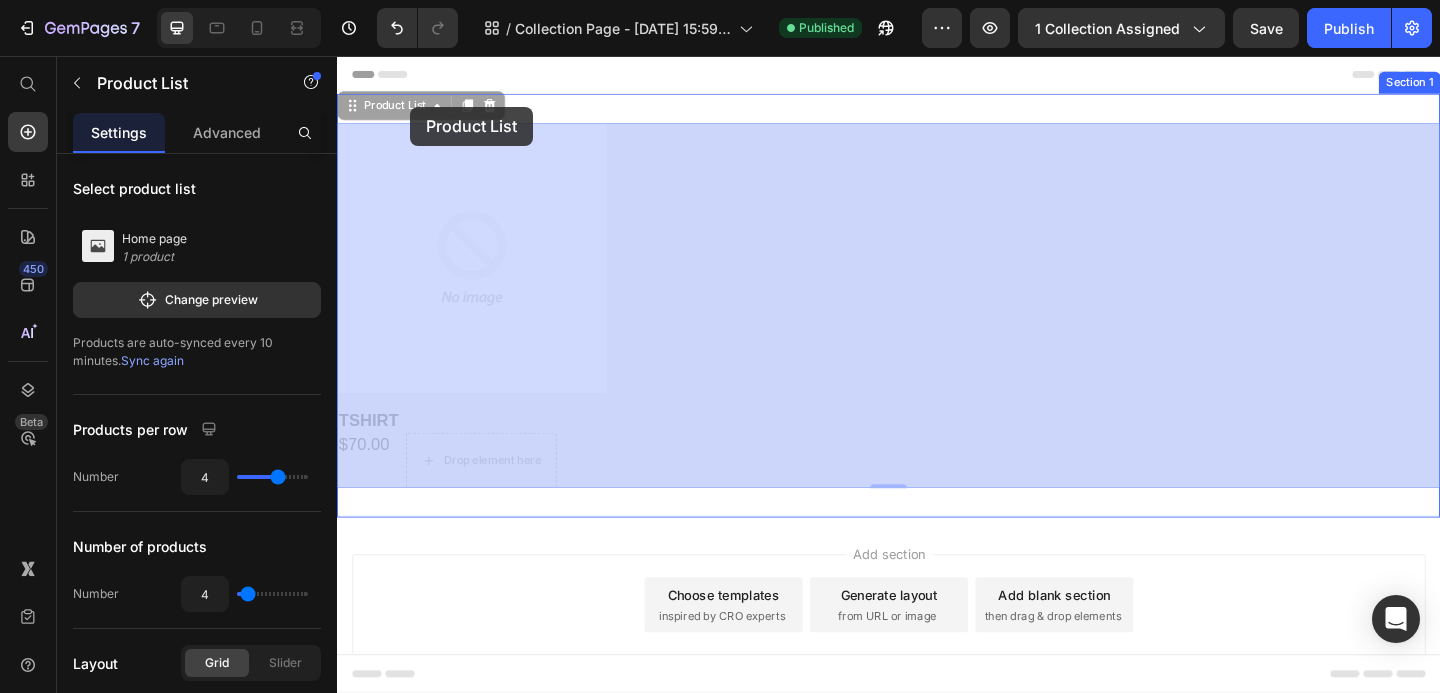 click on "Header Product Images TSHIRT Product Title $70.00 Product Price
Row Row Product List   0 Product Images TSHIRT Product Title $70.00 Product Price
Drop element here Row Row Product List   0 Section 1 Root Start with Sections from sidebar Add sections Add elements Start with Generating from URL or image Add section Choose templates inspired by CRO experts Generate layout from URL or image Add blank section then drag & drop elements Footer" at bounding box center (937, 430) 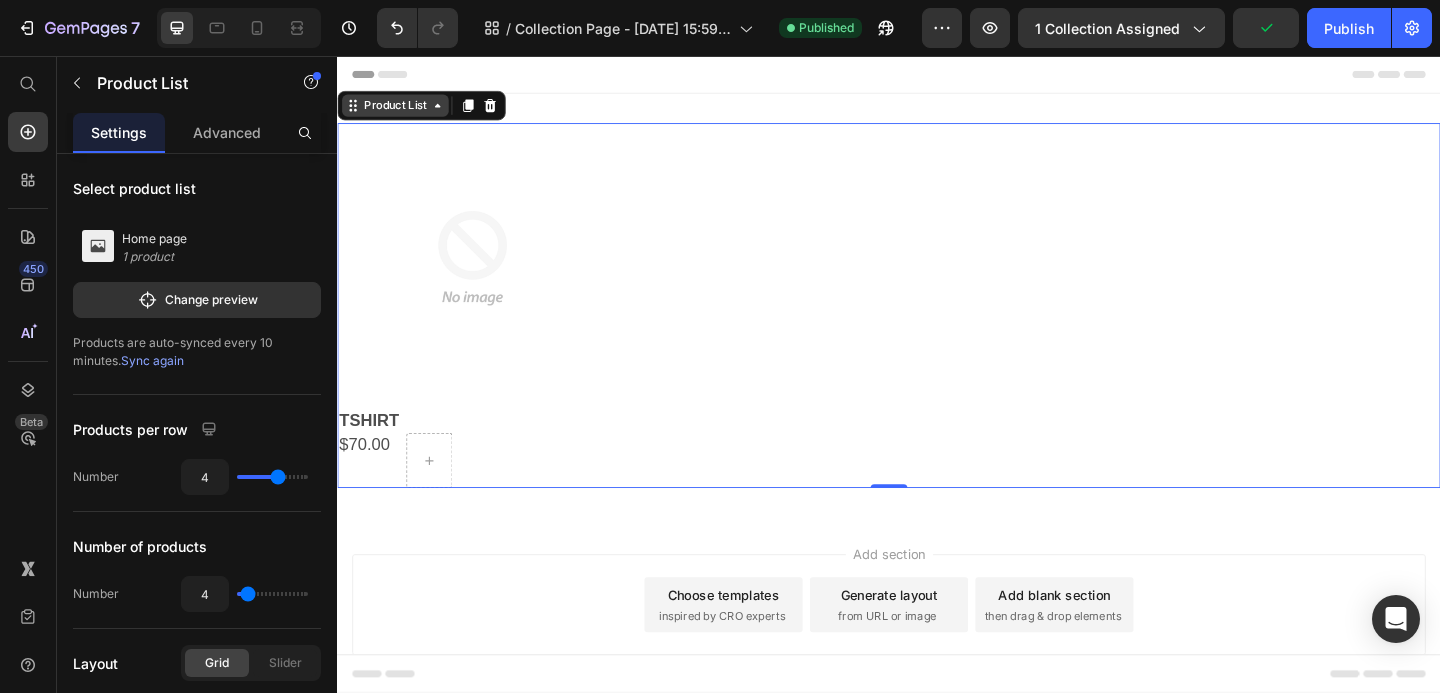 click on "Product List" at bounding box center [400, 110] 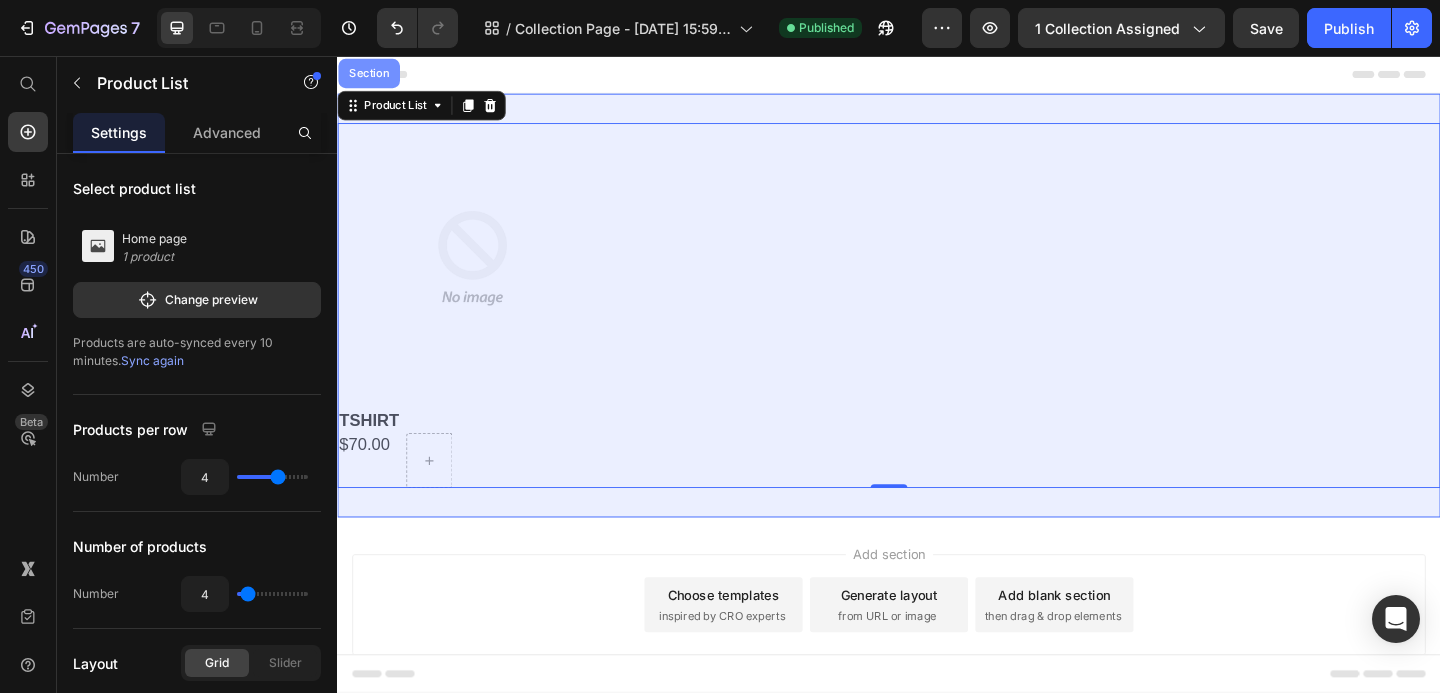 click on "Section" at bounding box center (371, 75) 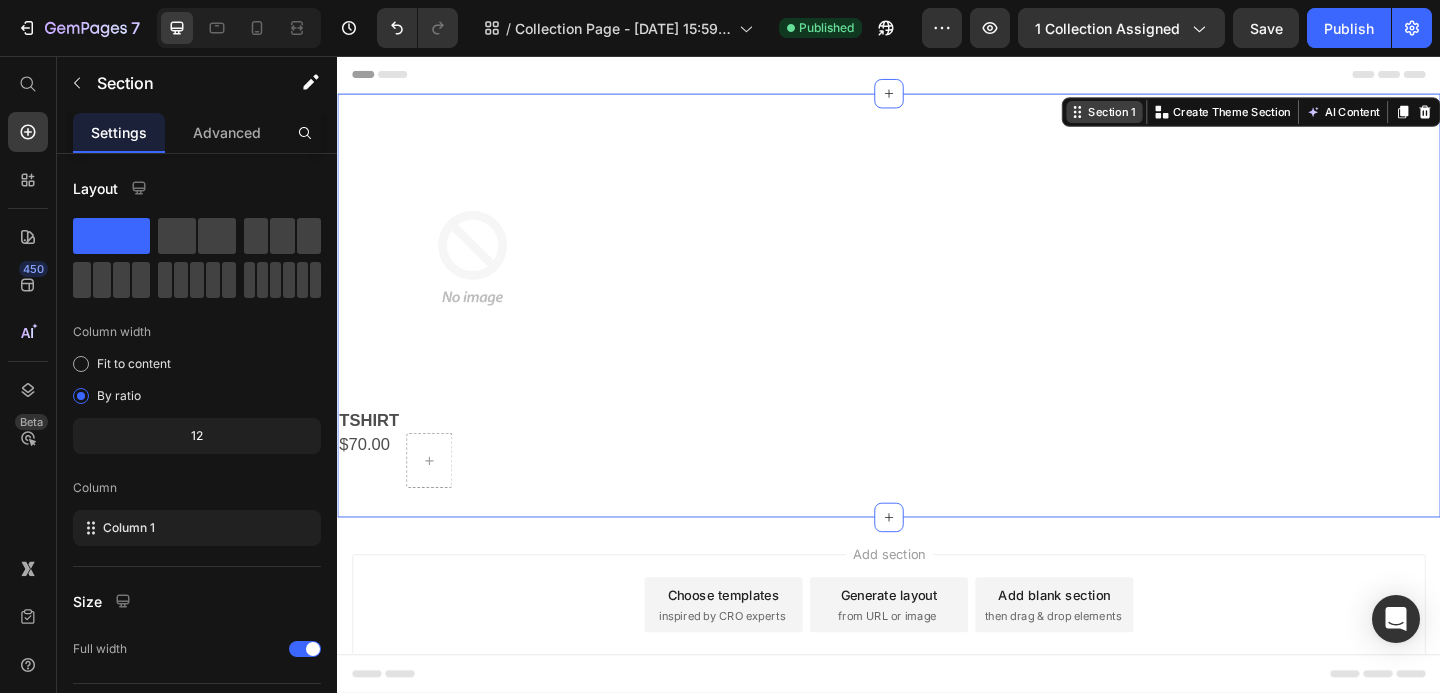 click on "Section 1" at bounding box center [1179, 117] 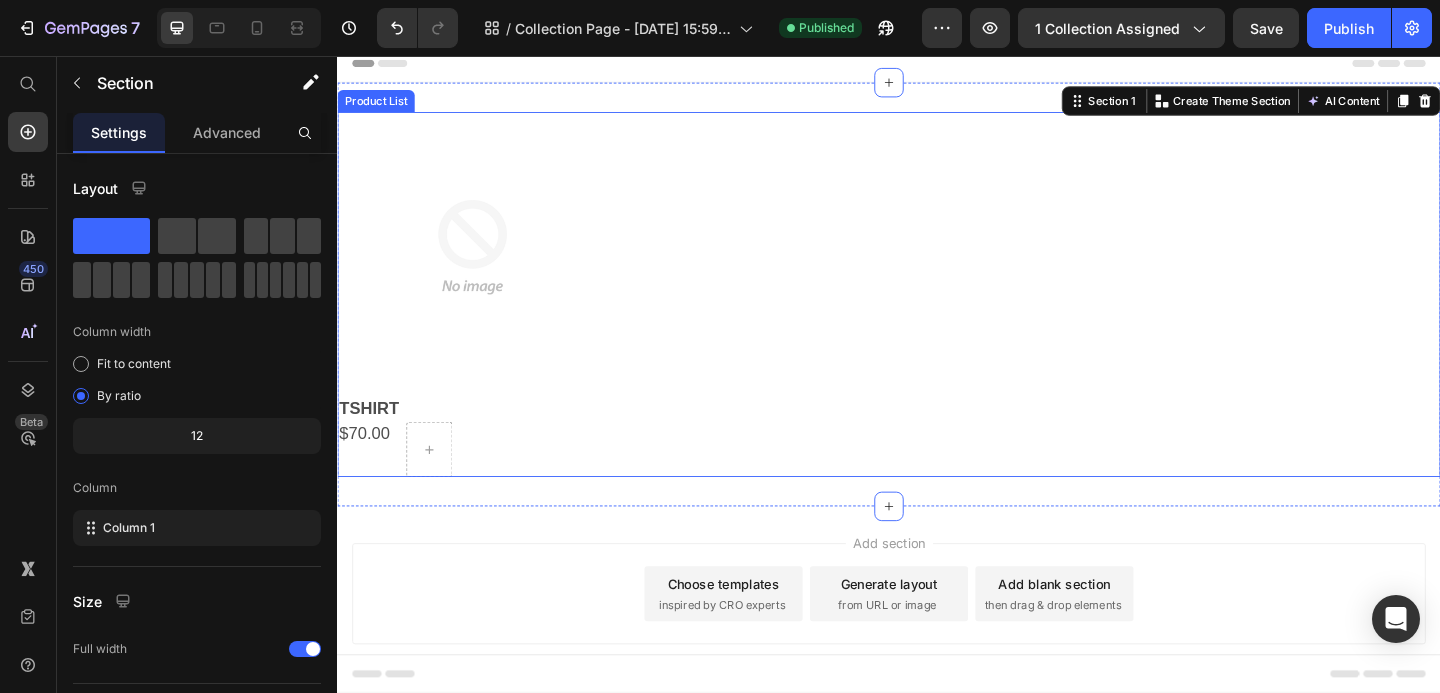 scroll, scrollTop: 0, scrollLeft: 0, axis: both 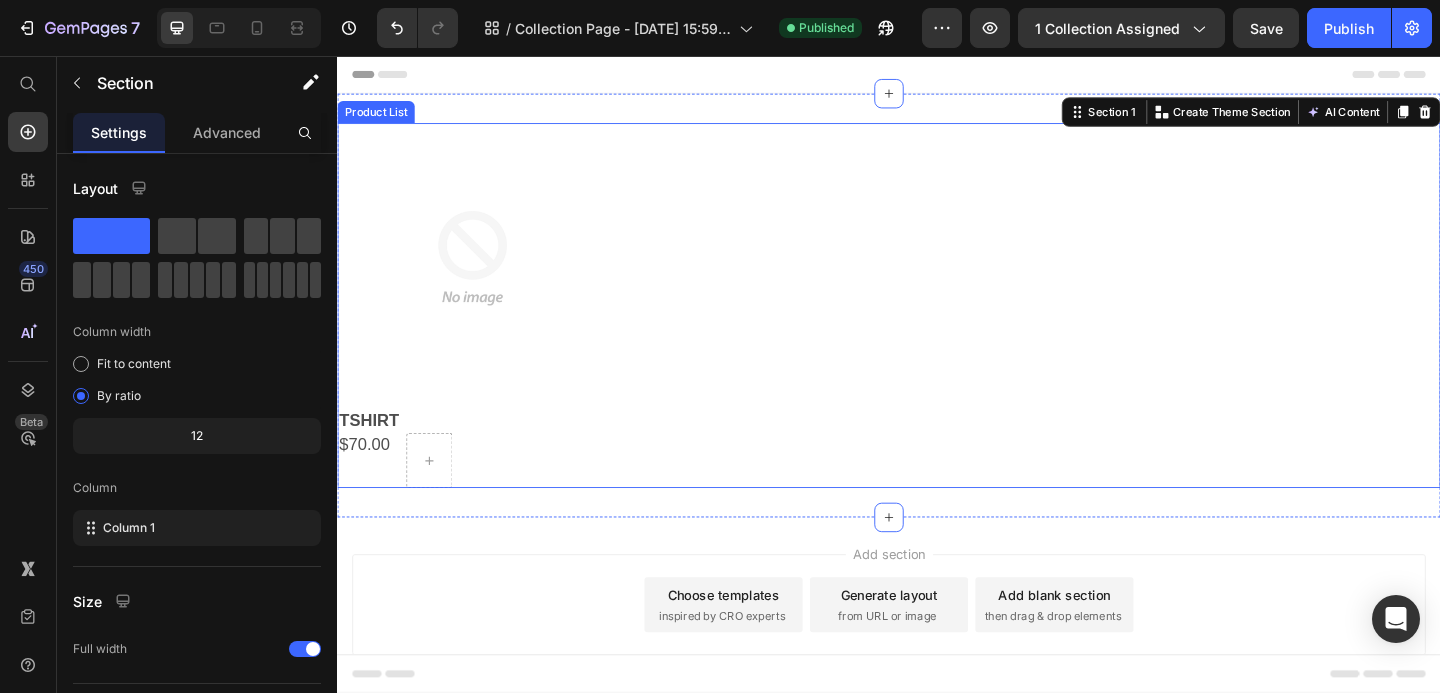 click on "Product Images TSHIRT Product Title $70.00 Product Price
[GEOGRAPHIC_DATA]" at bounding box center (937, 327) 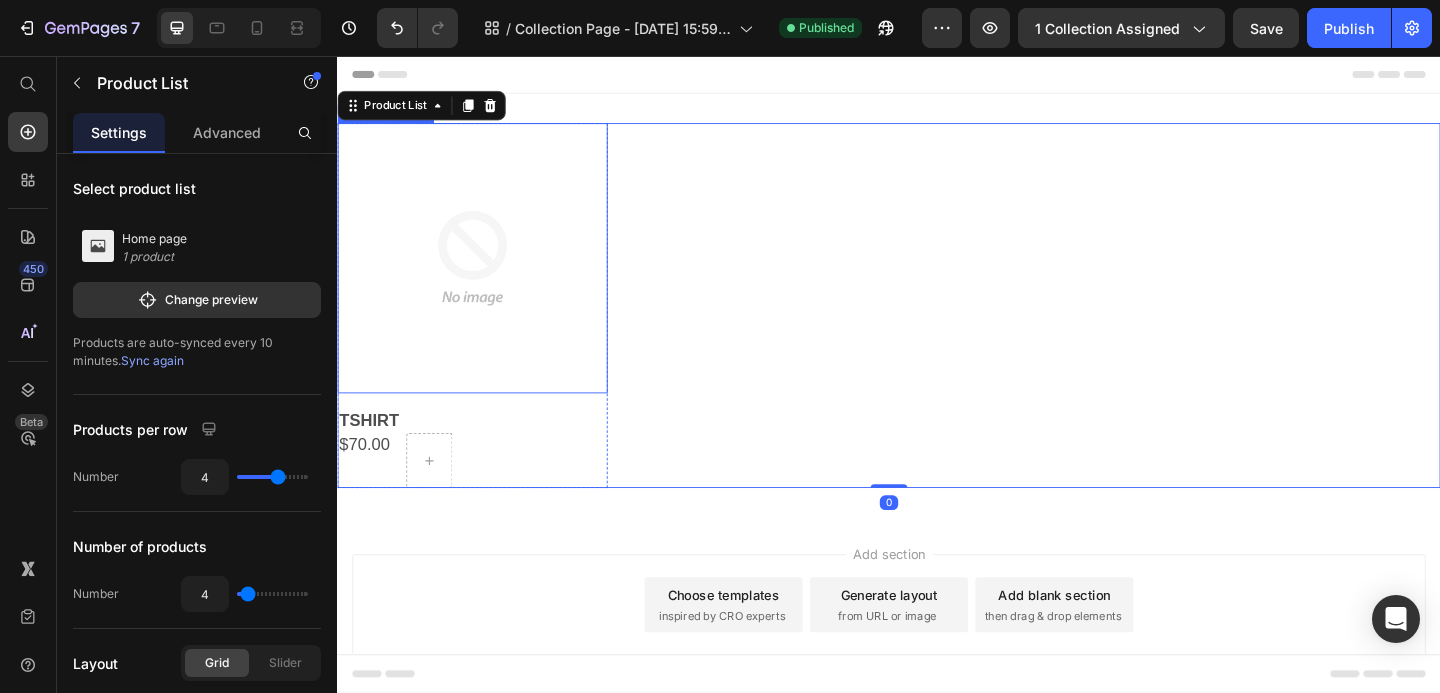 click at bounding box center [484, 276] 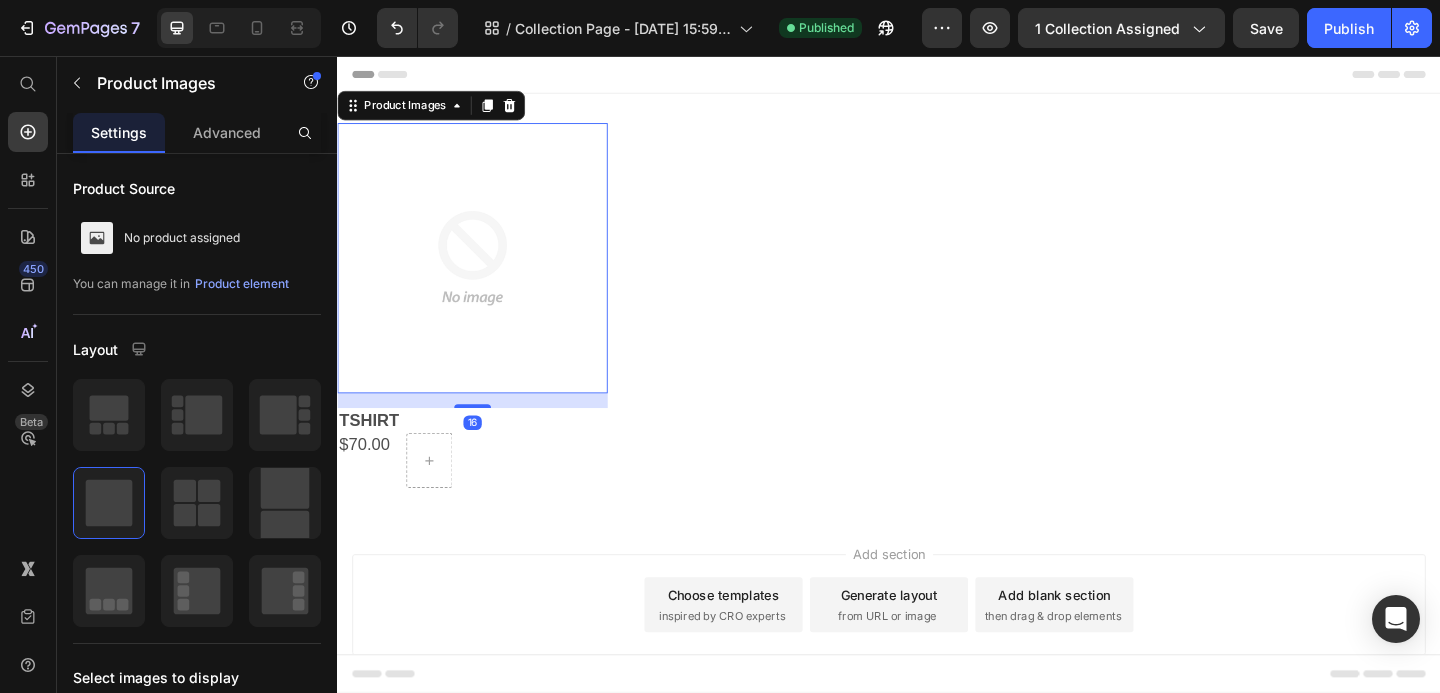 click on "TSHIRT" at bounding box center [484, 452] 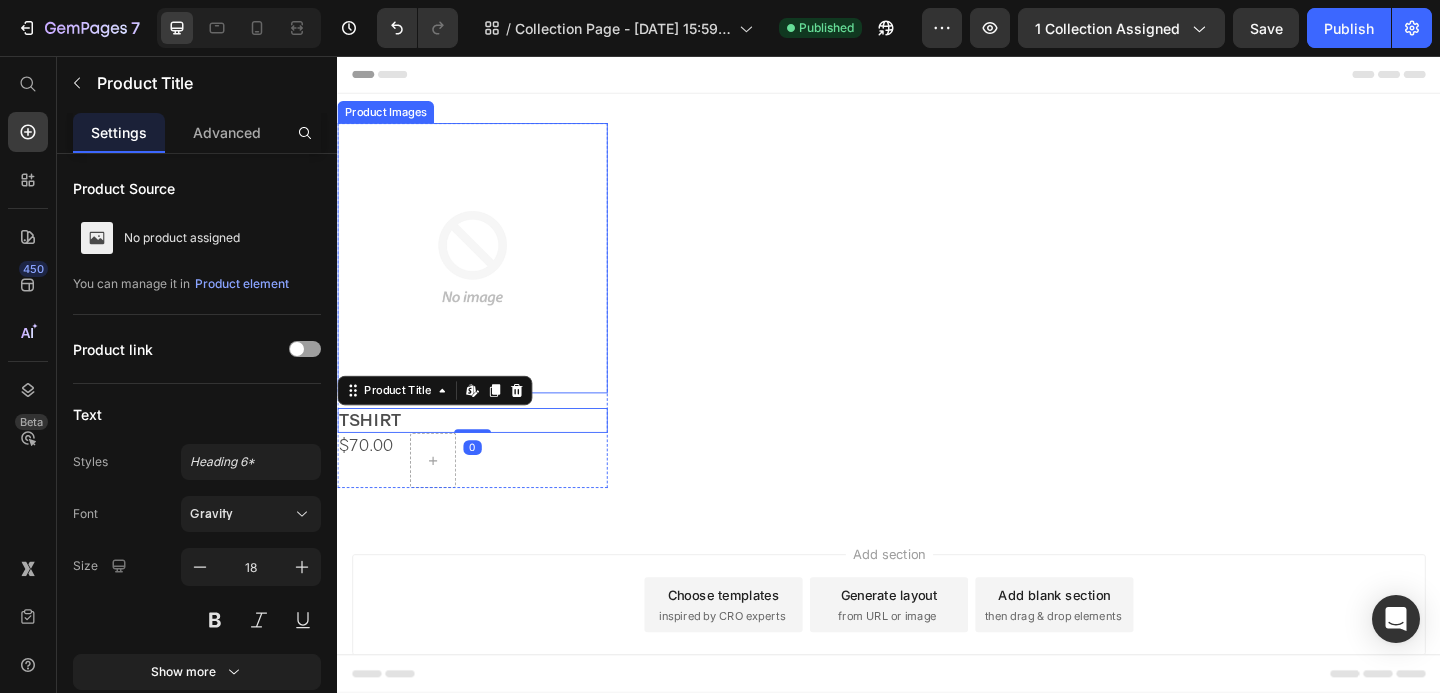 click at bounding box center [484, 276] 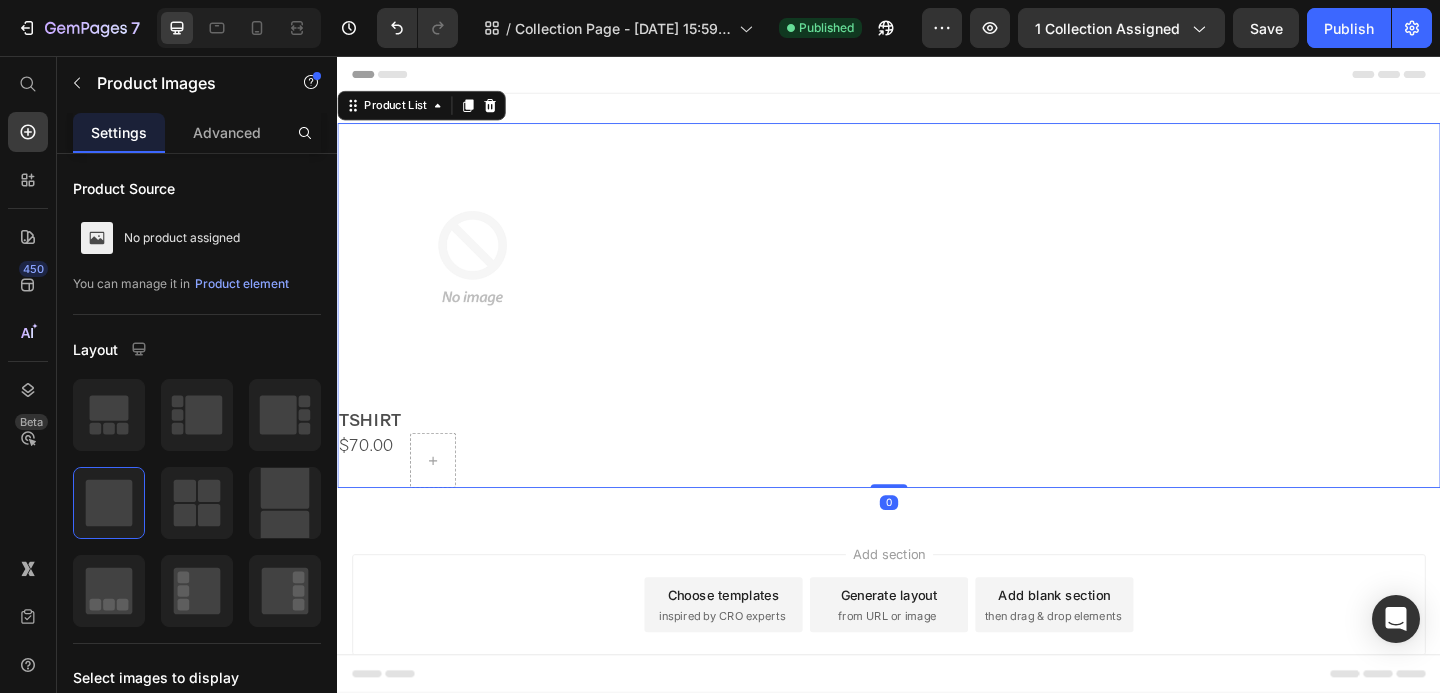 click on "Product Images TSHIRT Product Title $70.00 Product Price
[GEOGRAPHIC_DATA]" at bounding box center (937, 327) 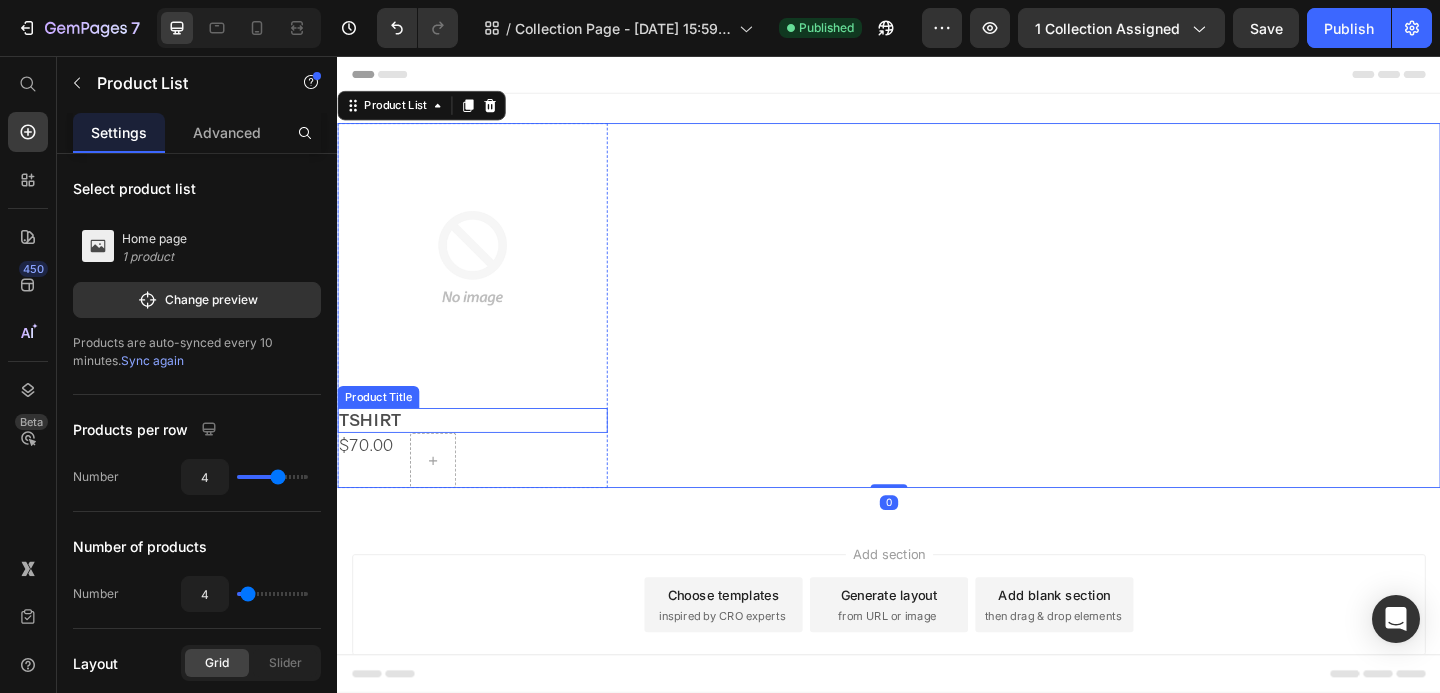 click on "TSHIRT" at bounding box center (484, 452) 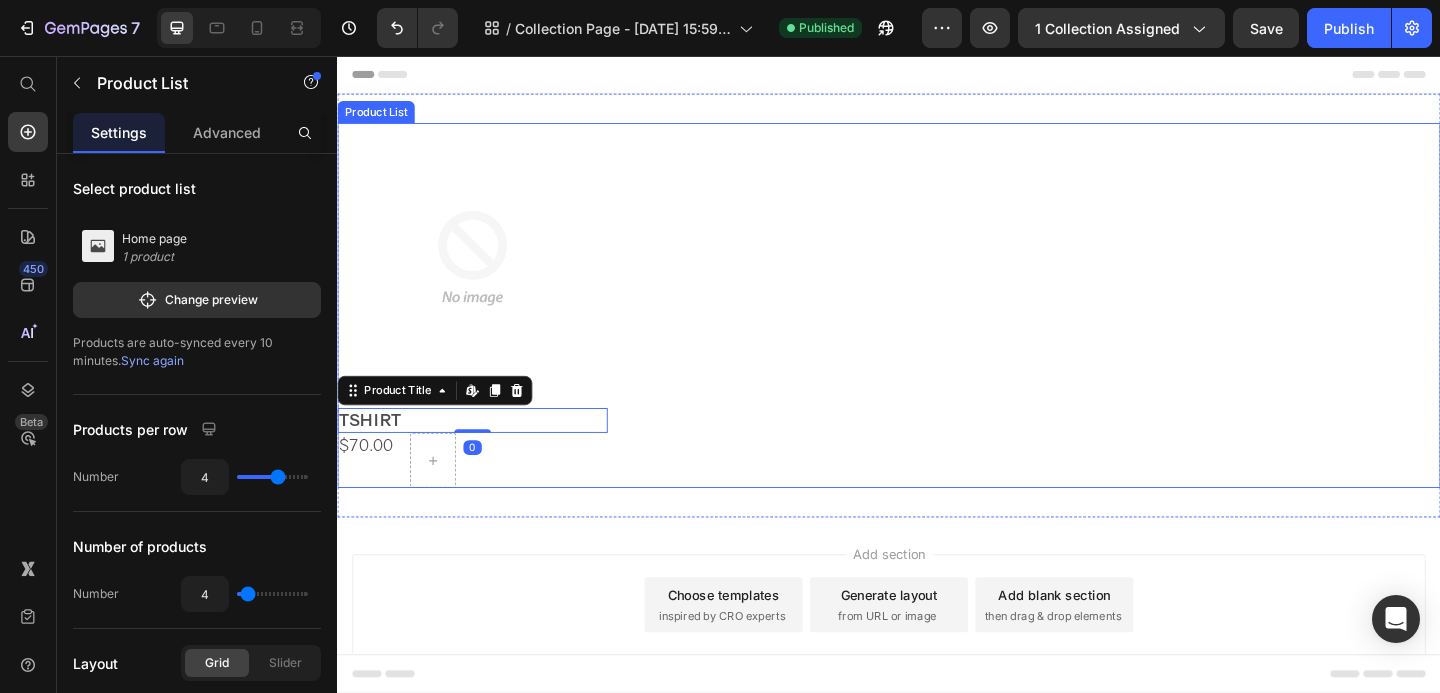 click on "Product Images TSHIRT Product Title   Edit content in Shopify 0 $70.00 Product Price
[GEOGRAPHIC_DATA]" at bounding box center [937, 327] 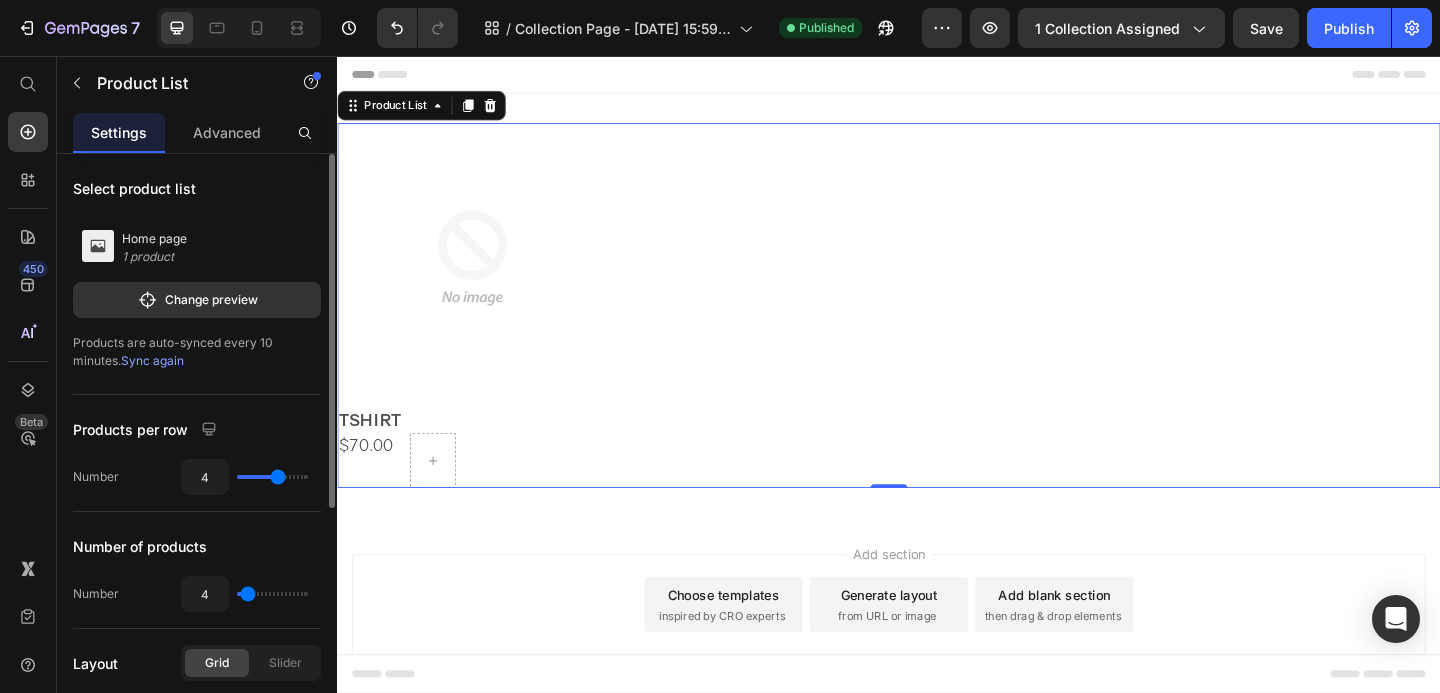 click on "1  product" at bounding box center (154, 257) 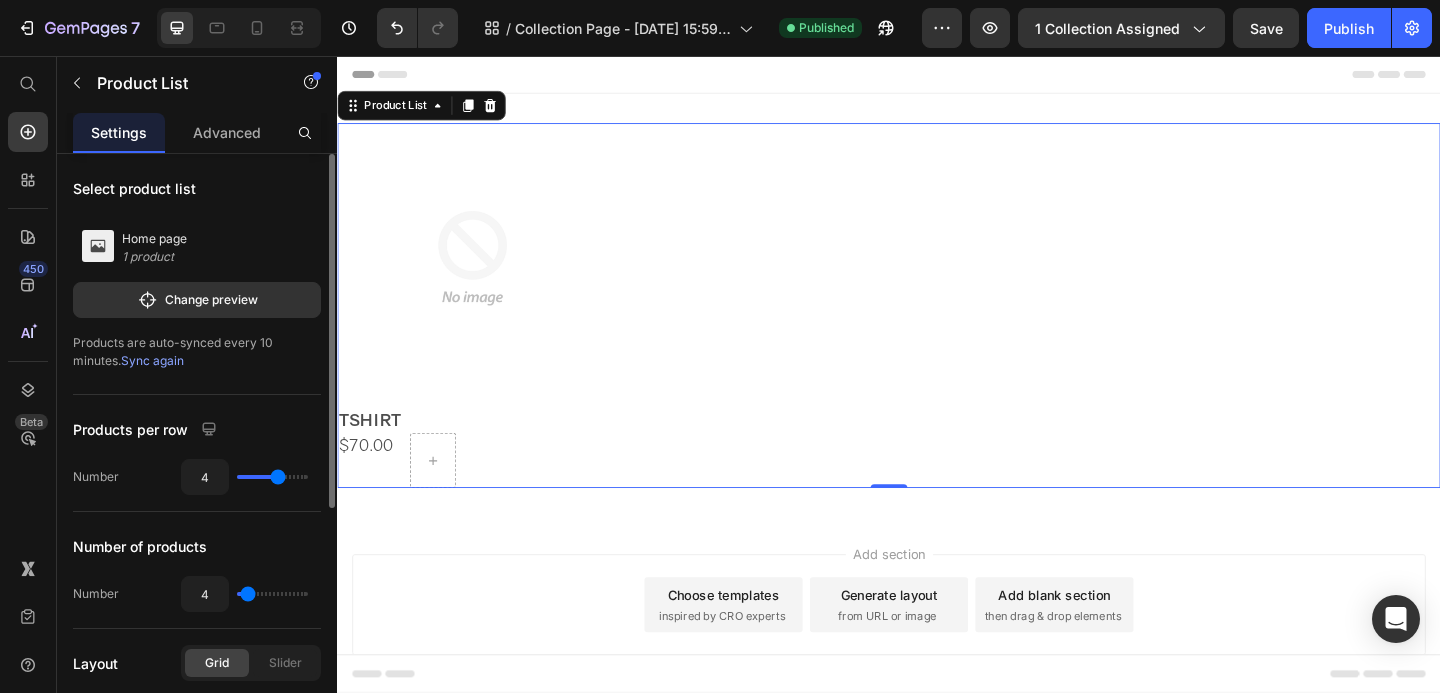 scroll, scrollTop: 7, scrollLeft: 0, axis: vertical 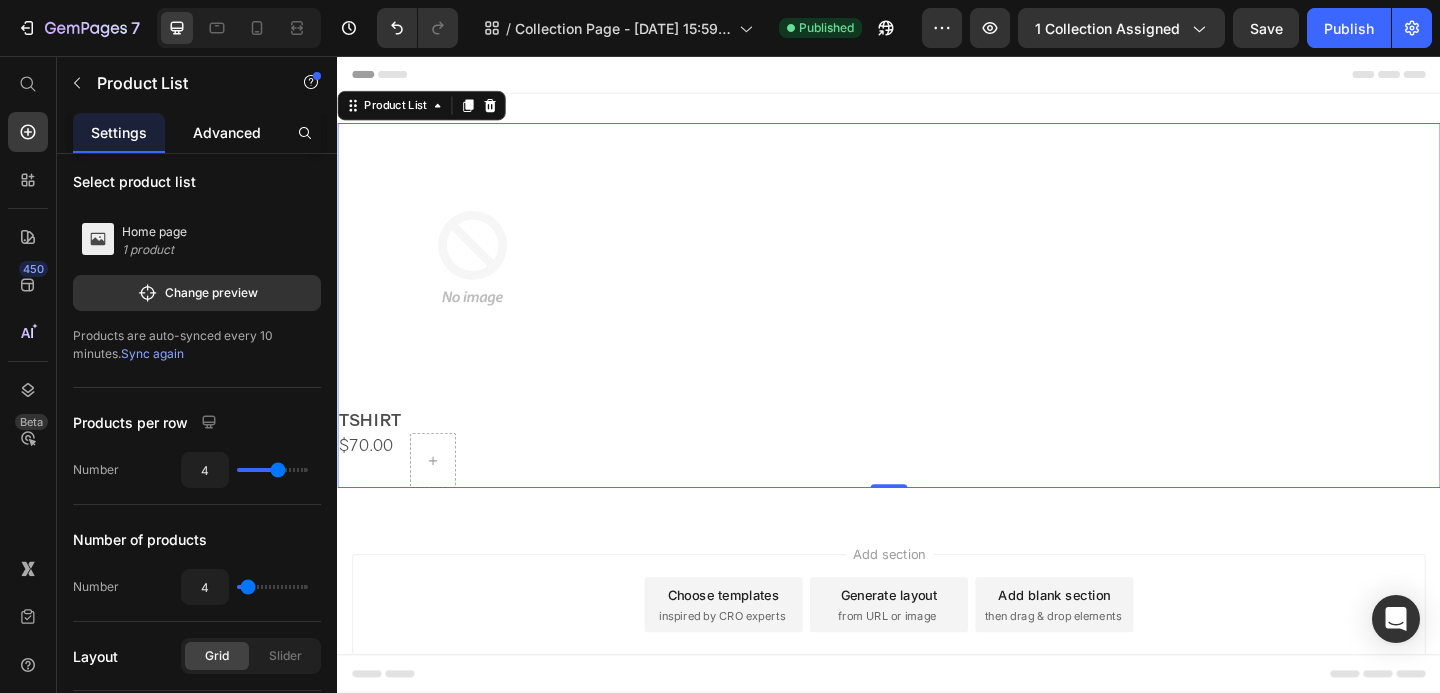 click on "Advanced" at bounding box center [227, 132] 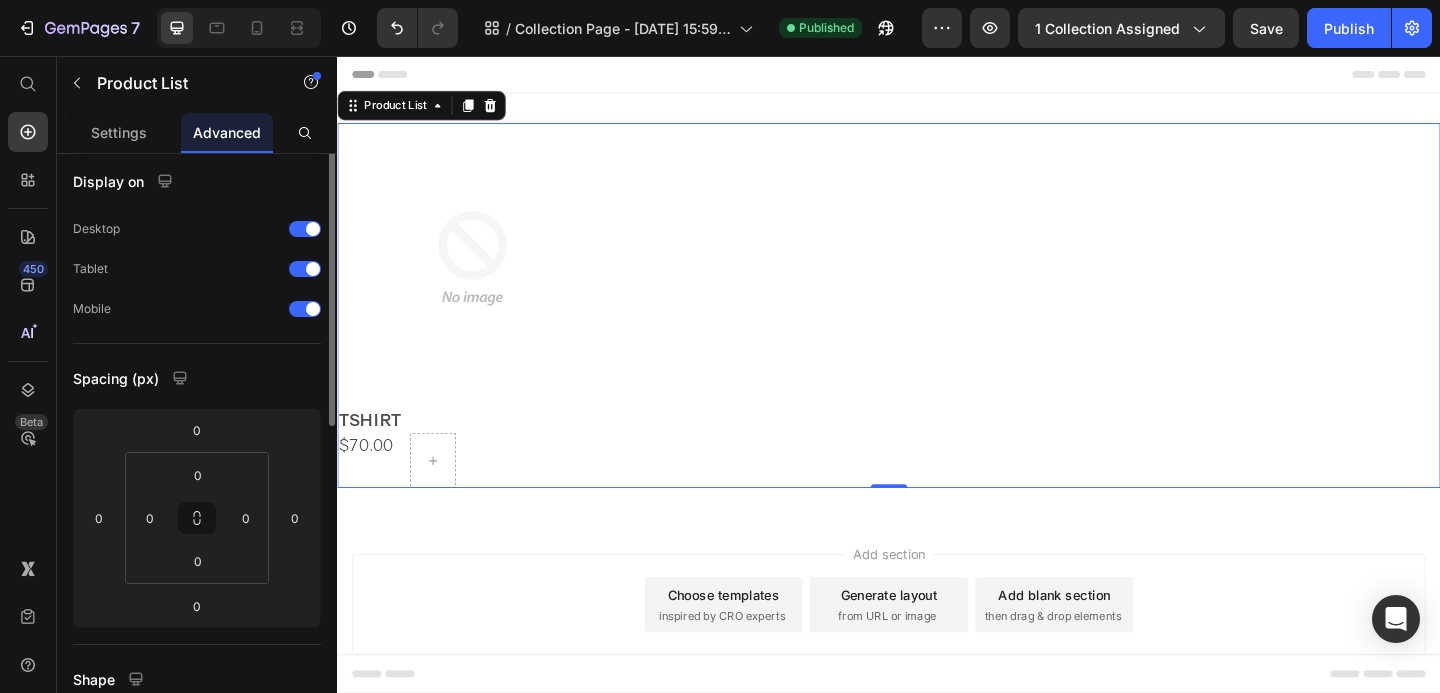 scroll, scrollTop: 0, scrollLeft: 0, axis: both 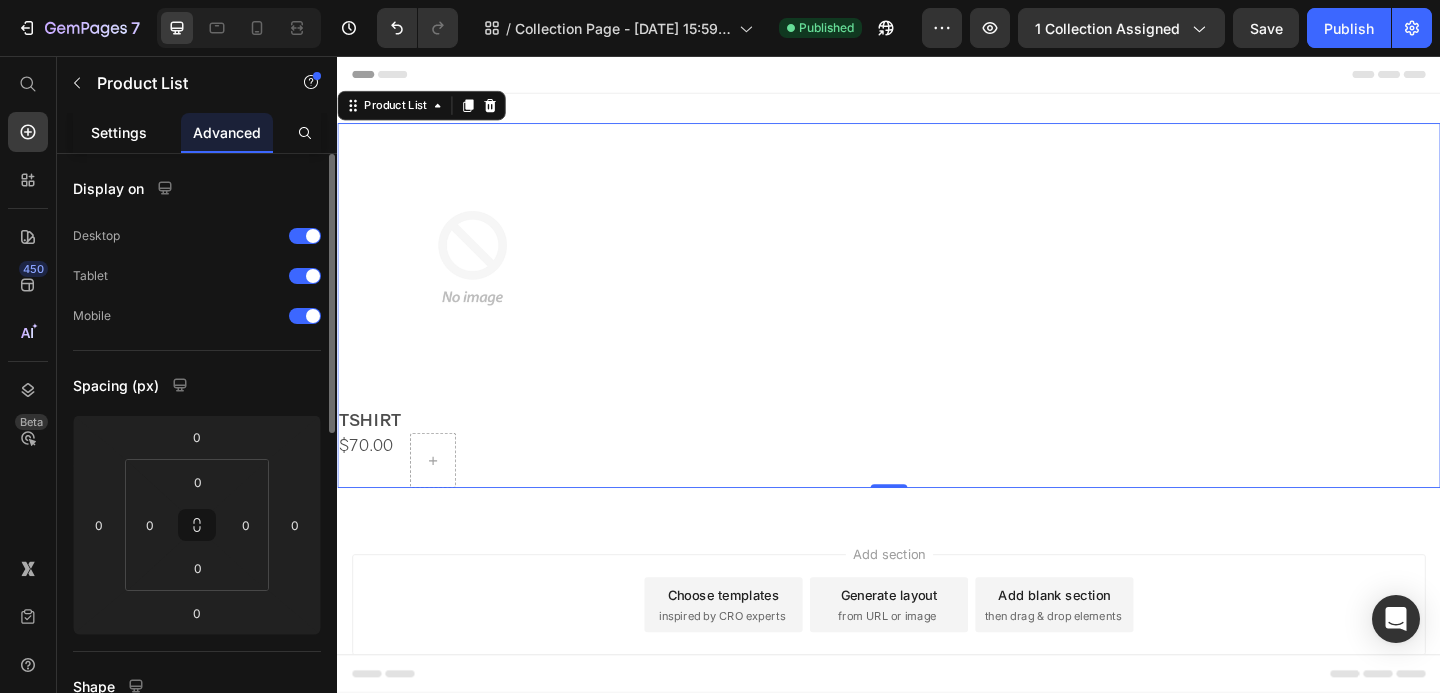 click on "Settings" at bounding box center (119, 132) 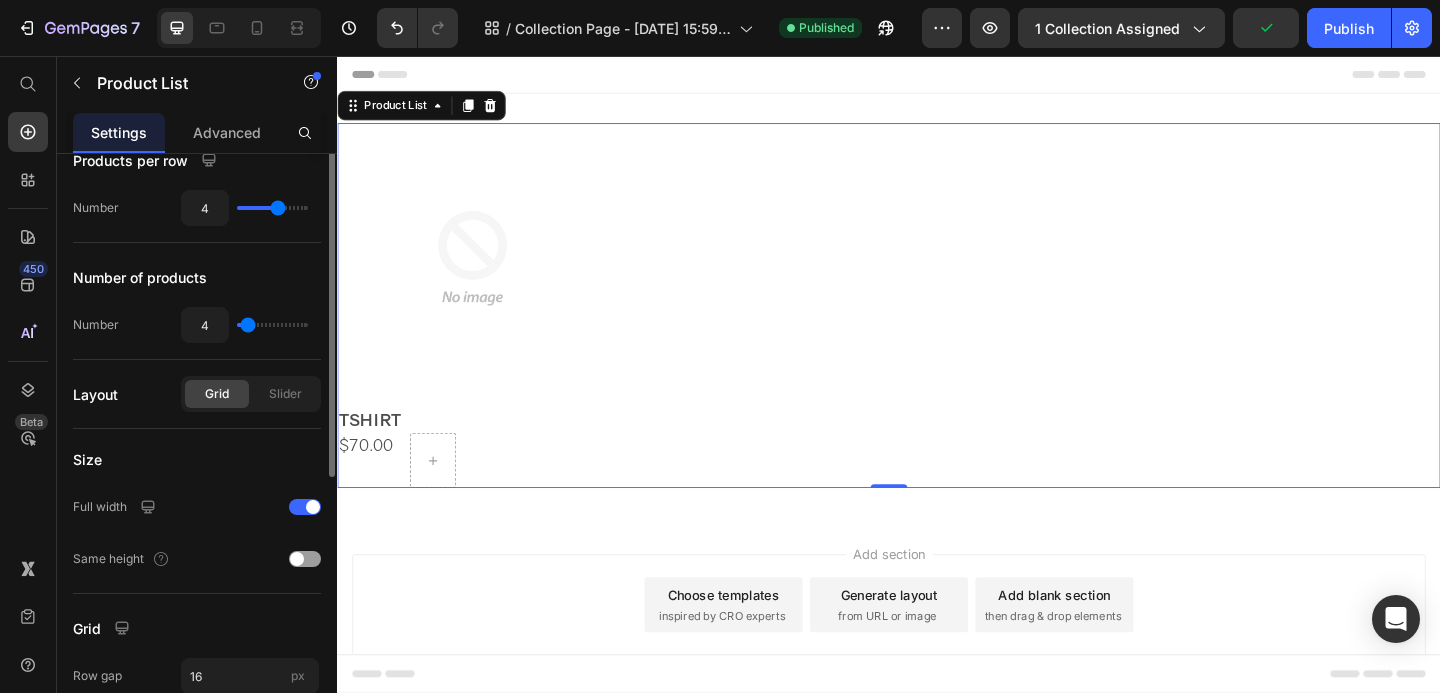 scroll, scrollTop: 413, scrollLeft: 0, axis: vertical 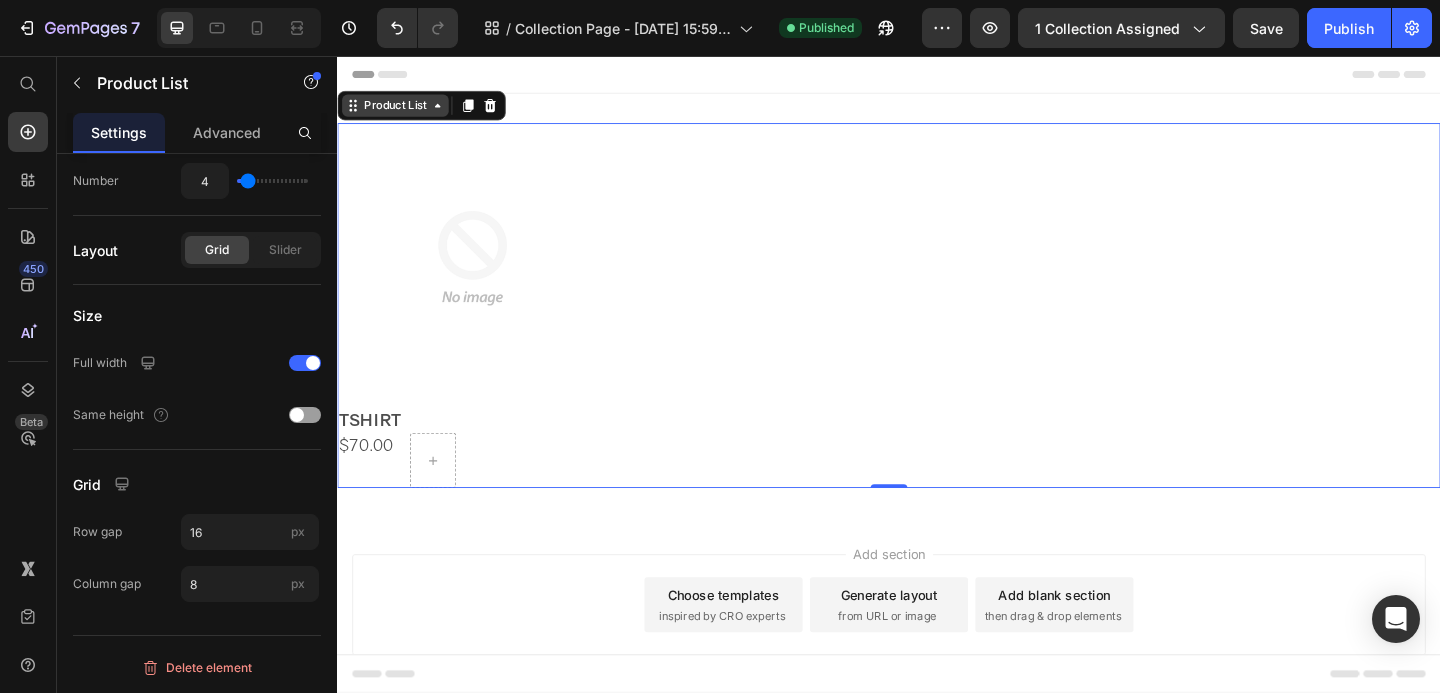 click on "Product List" at bounding box center (400, 110) 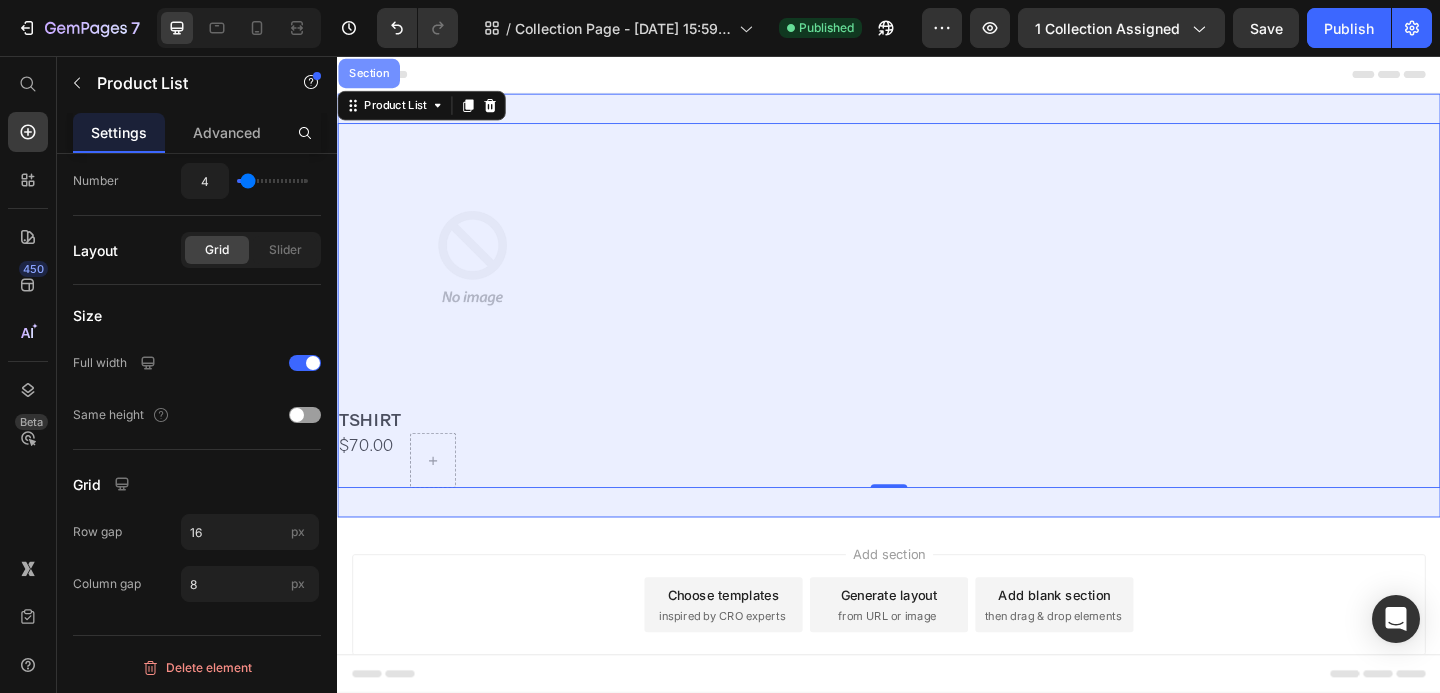 click on "Section" at bounding box center (371, 75) 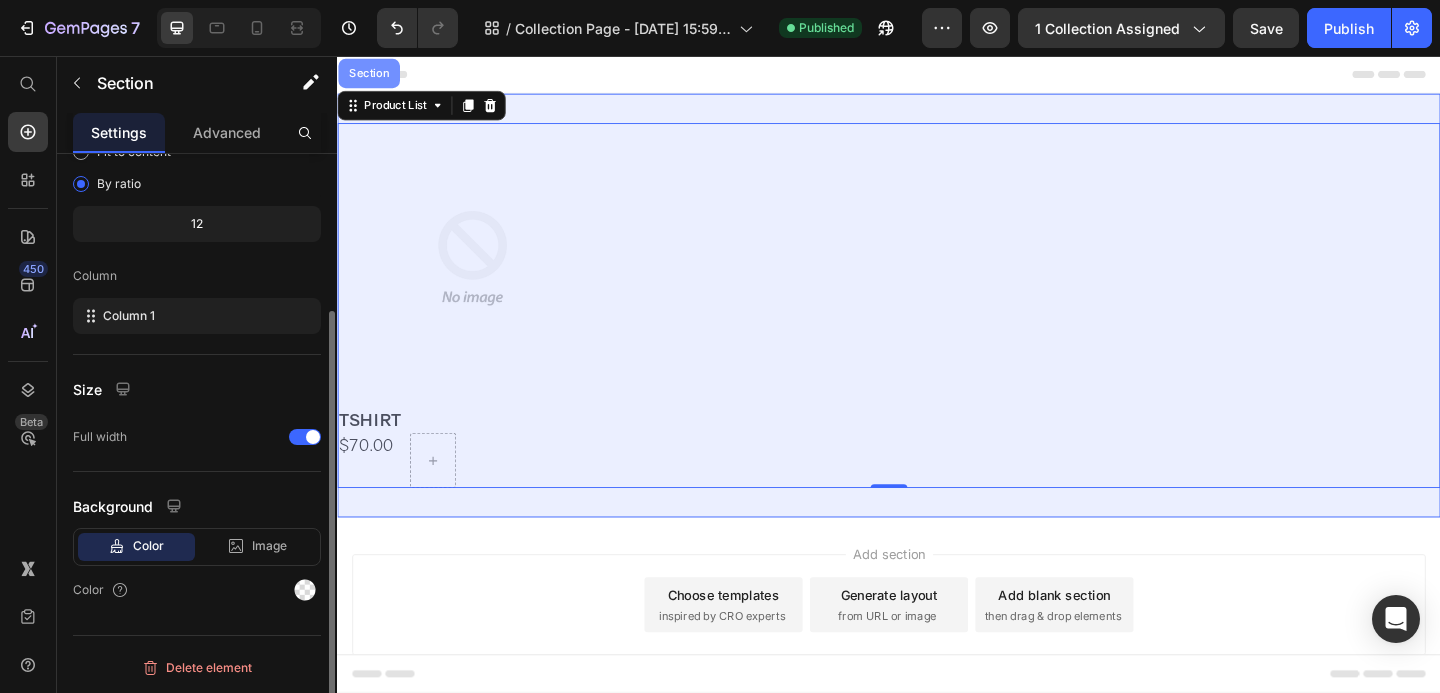 scroll, scrollTop: 0, scrollLeft: 0, axis: both 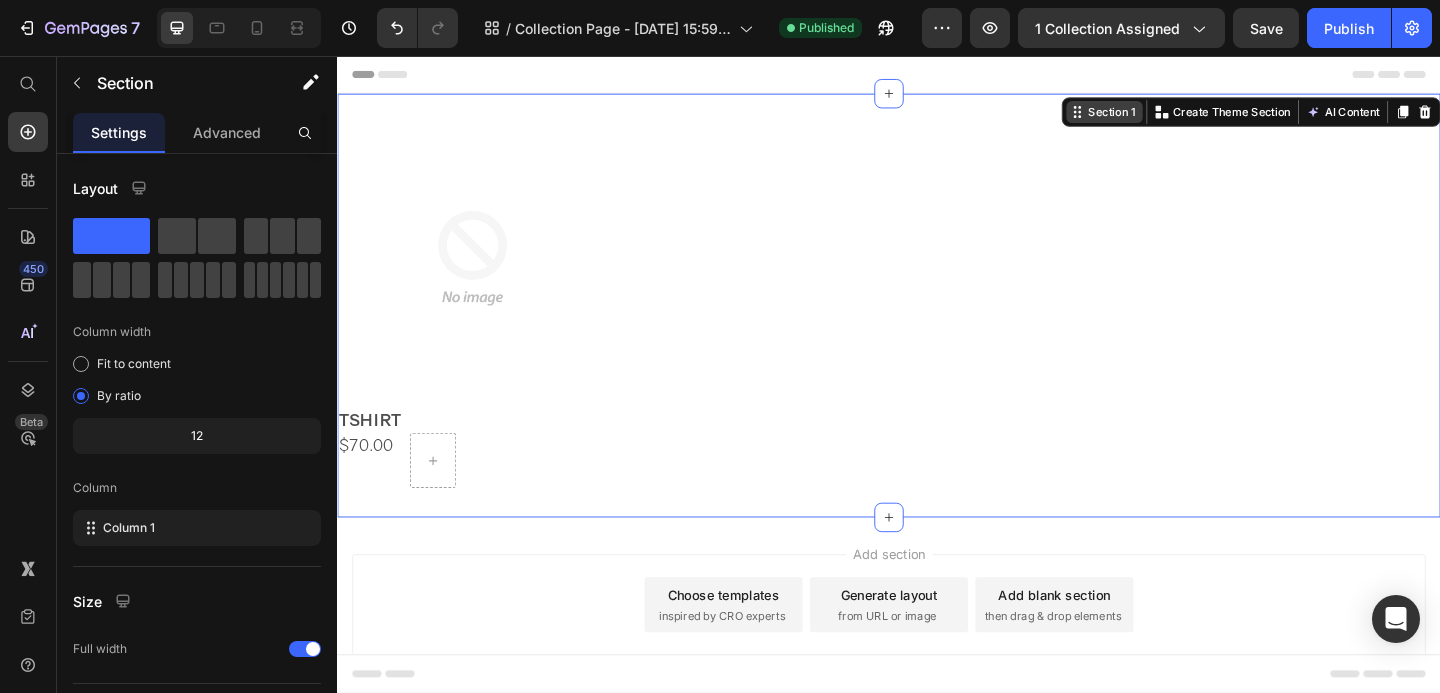 click 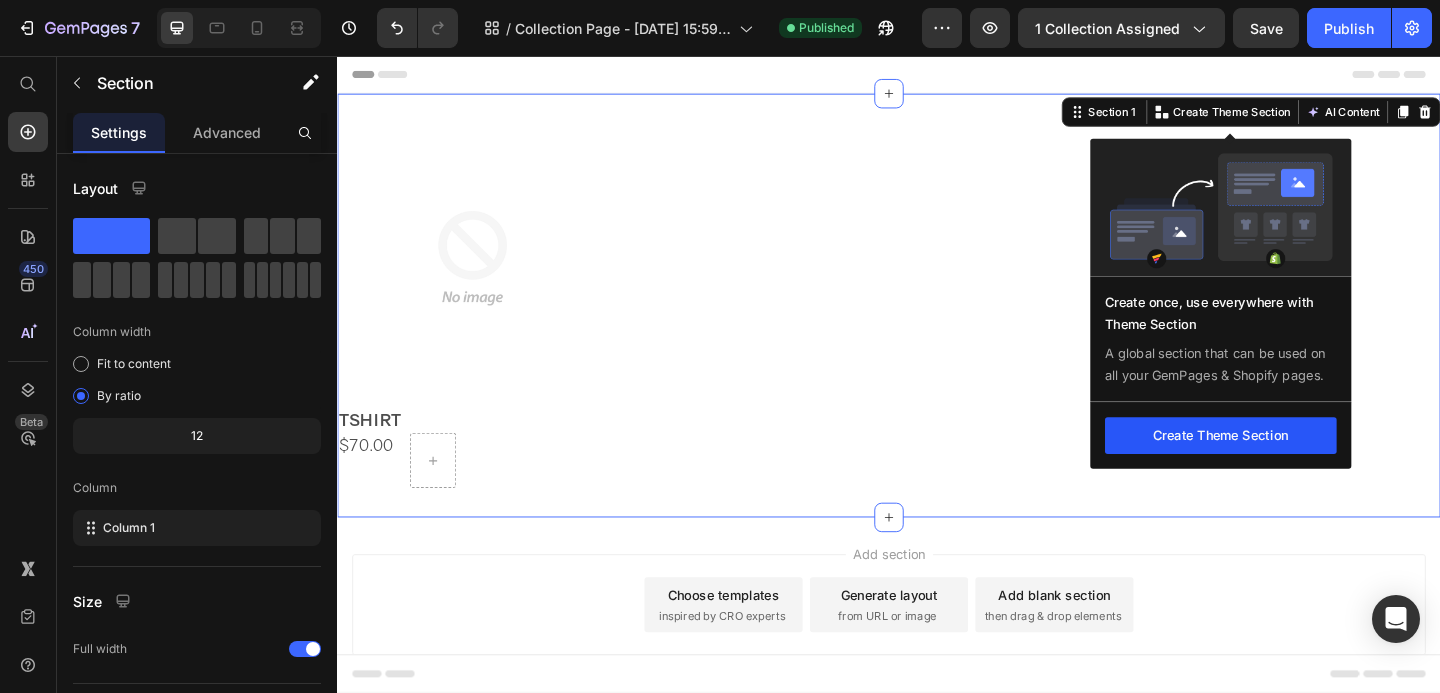 click on "Create Theme Section" at bounding box center [1298, 469] 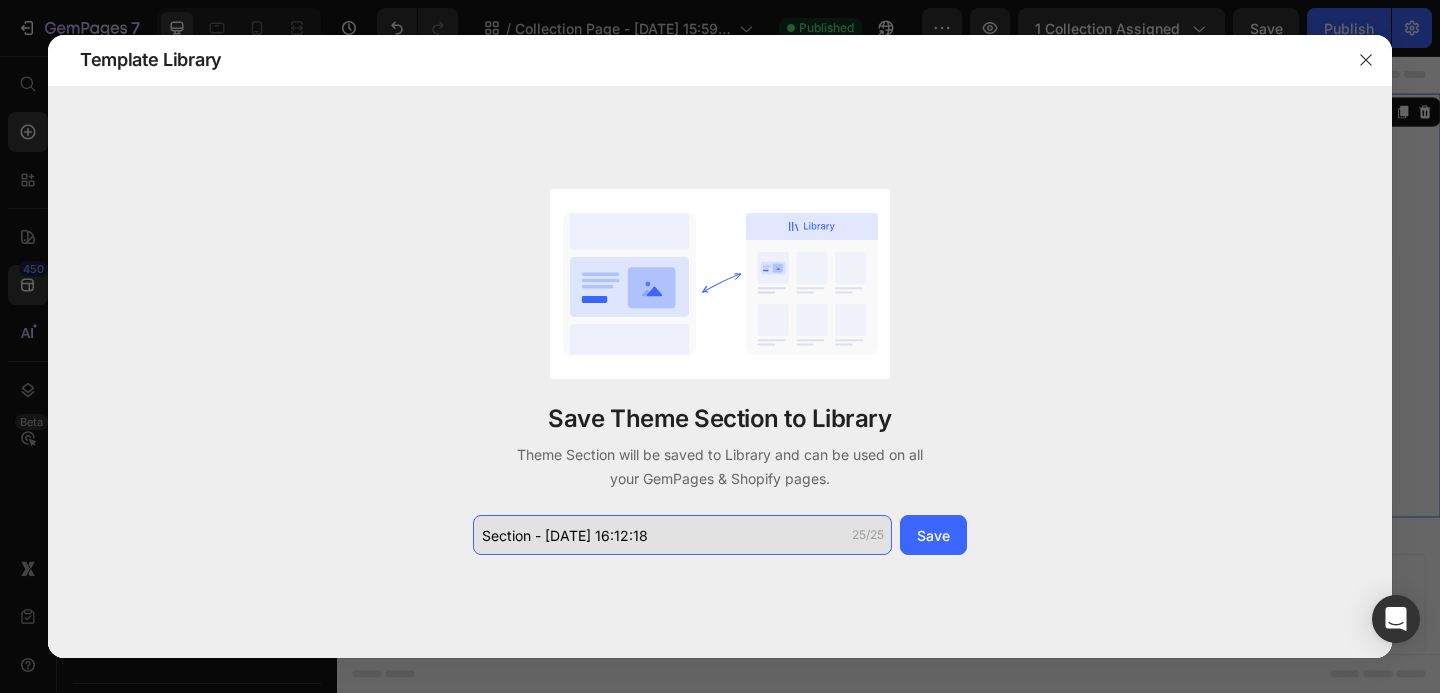 click on "Section - [DATE] 16:12:18" 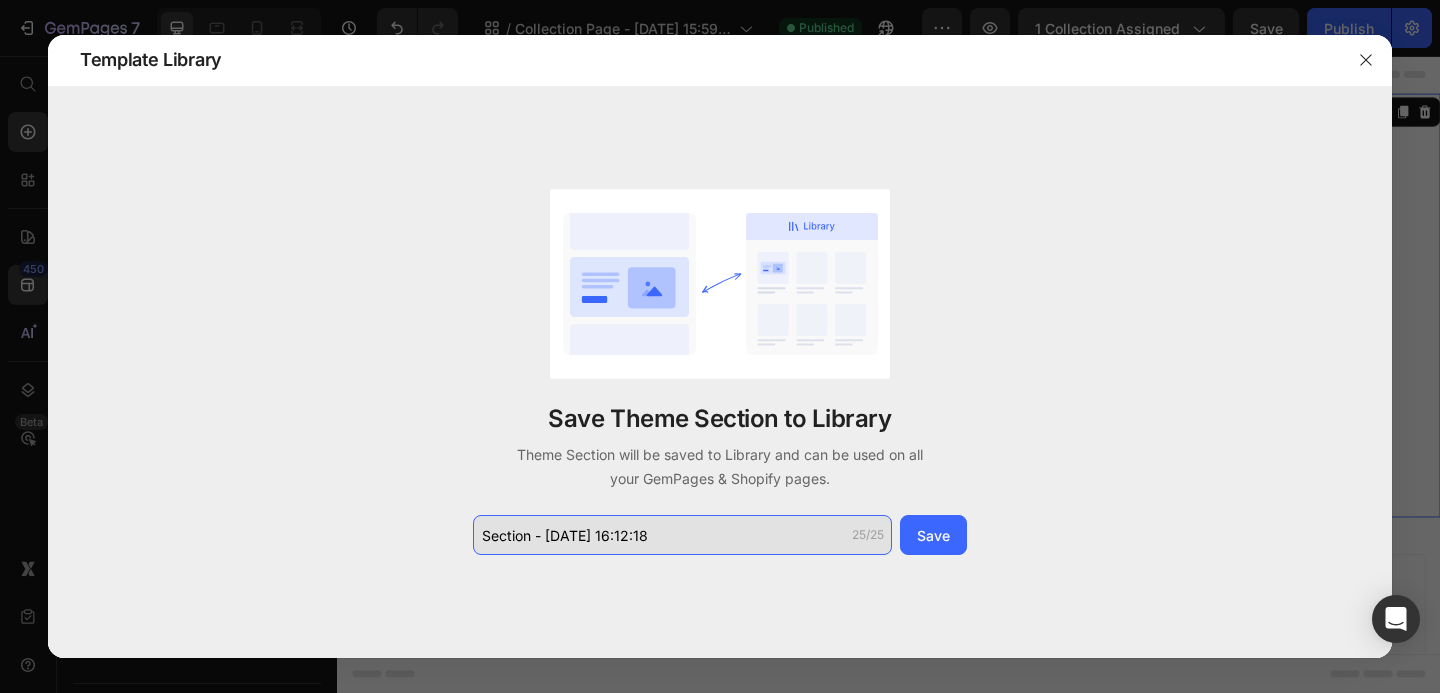 click on "Section - [DATE] 16:12:18" 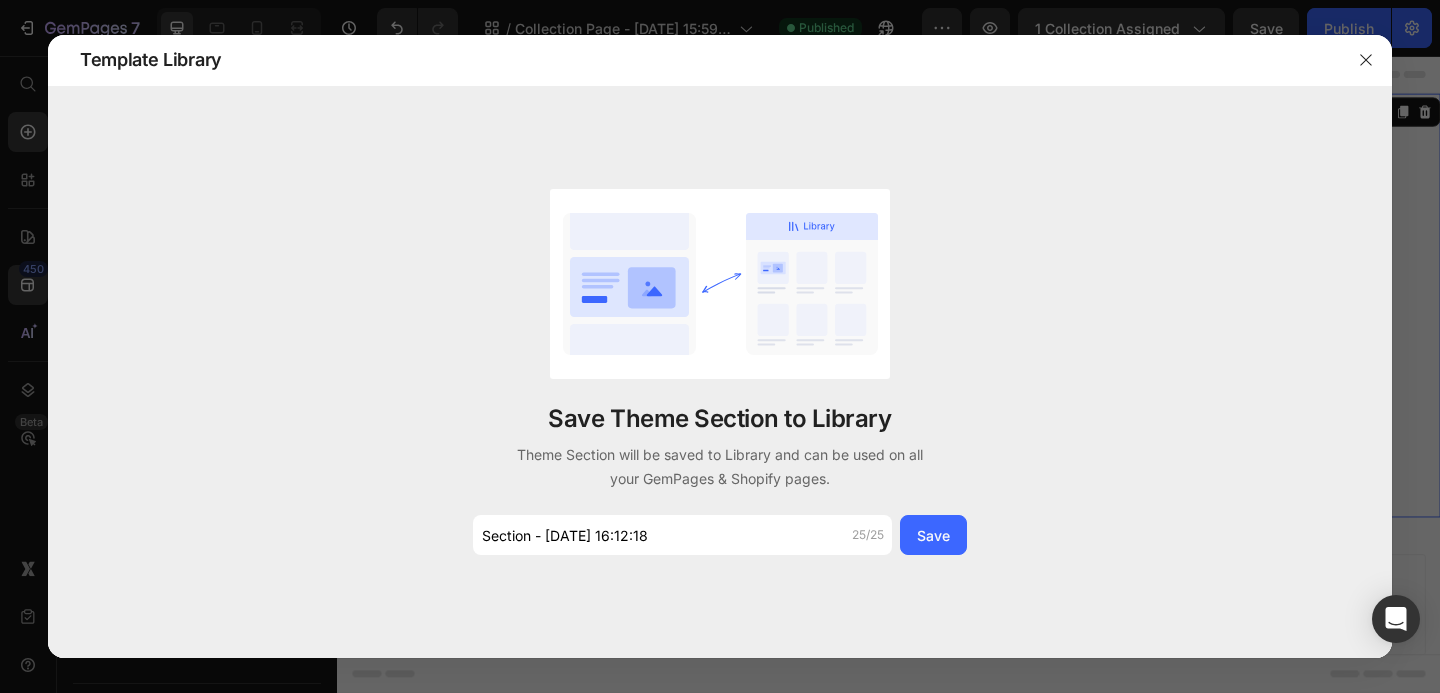 click 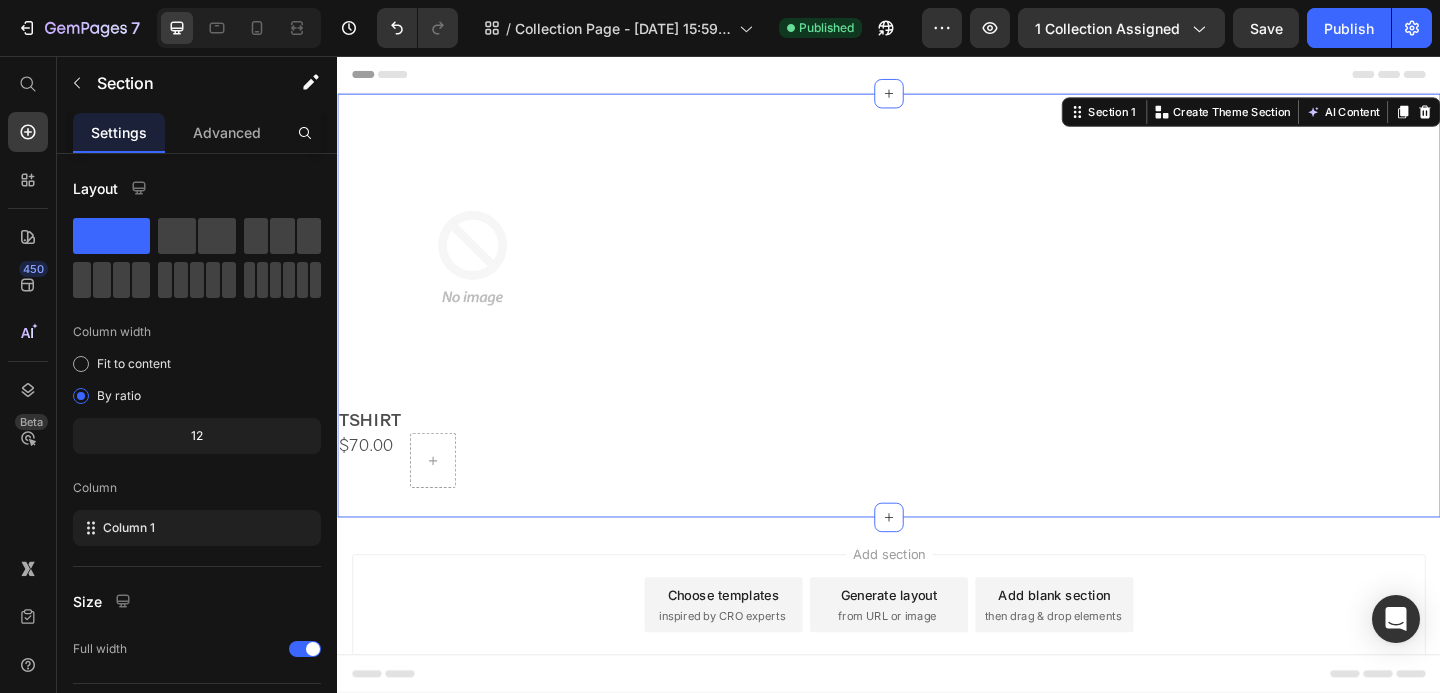 click on "Header" at bounding box center [937, 76] 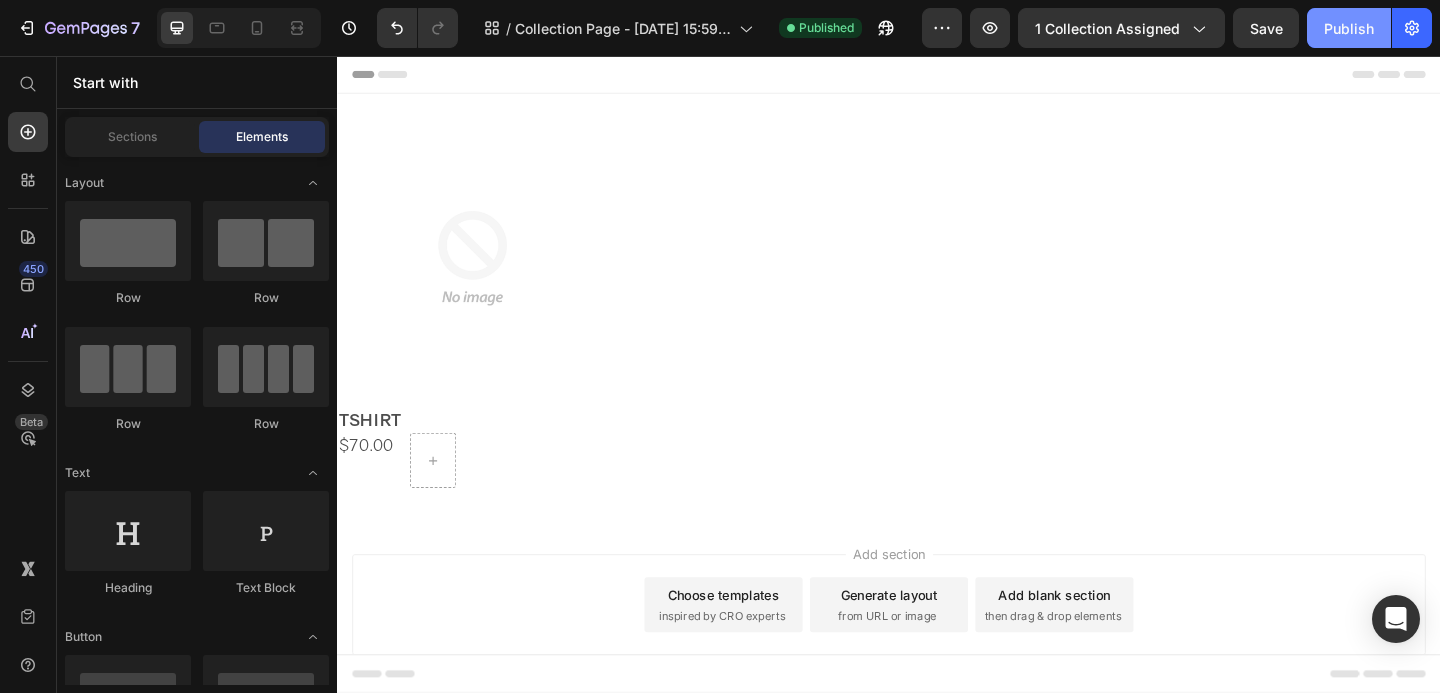 click on "Publish" 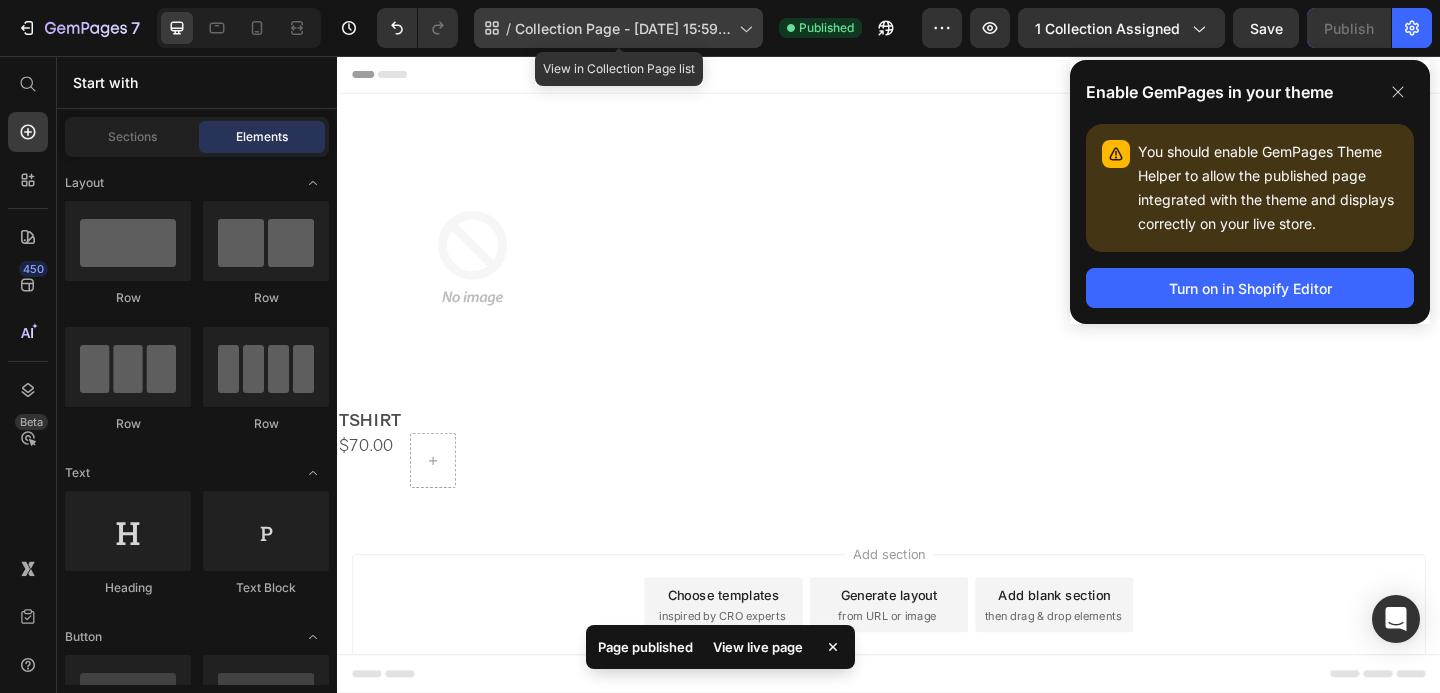 click on "Collection Page - [DATE] 15:59:30" at bounding box center (623, 28) 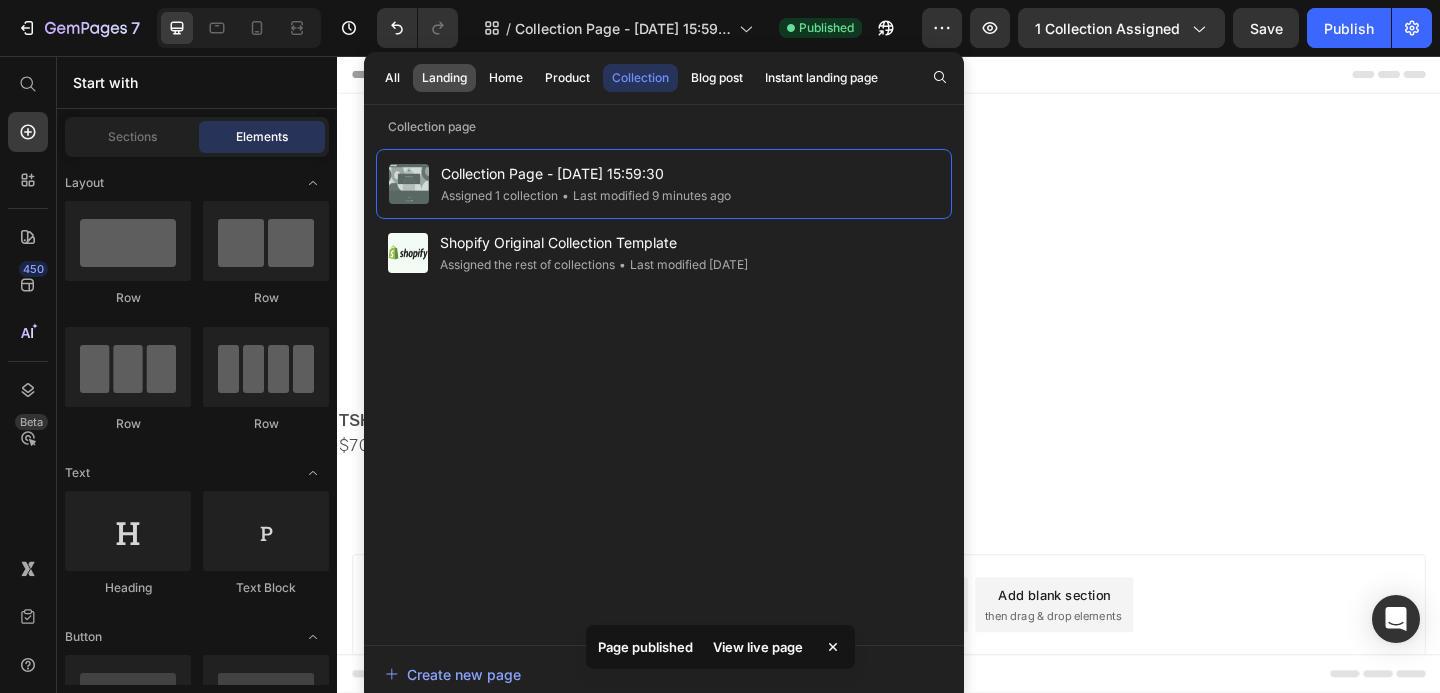 click on "Landing" at bounding box center (444, 78) 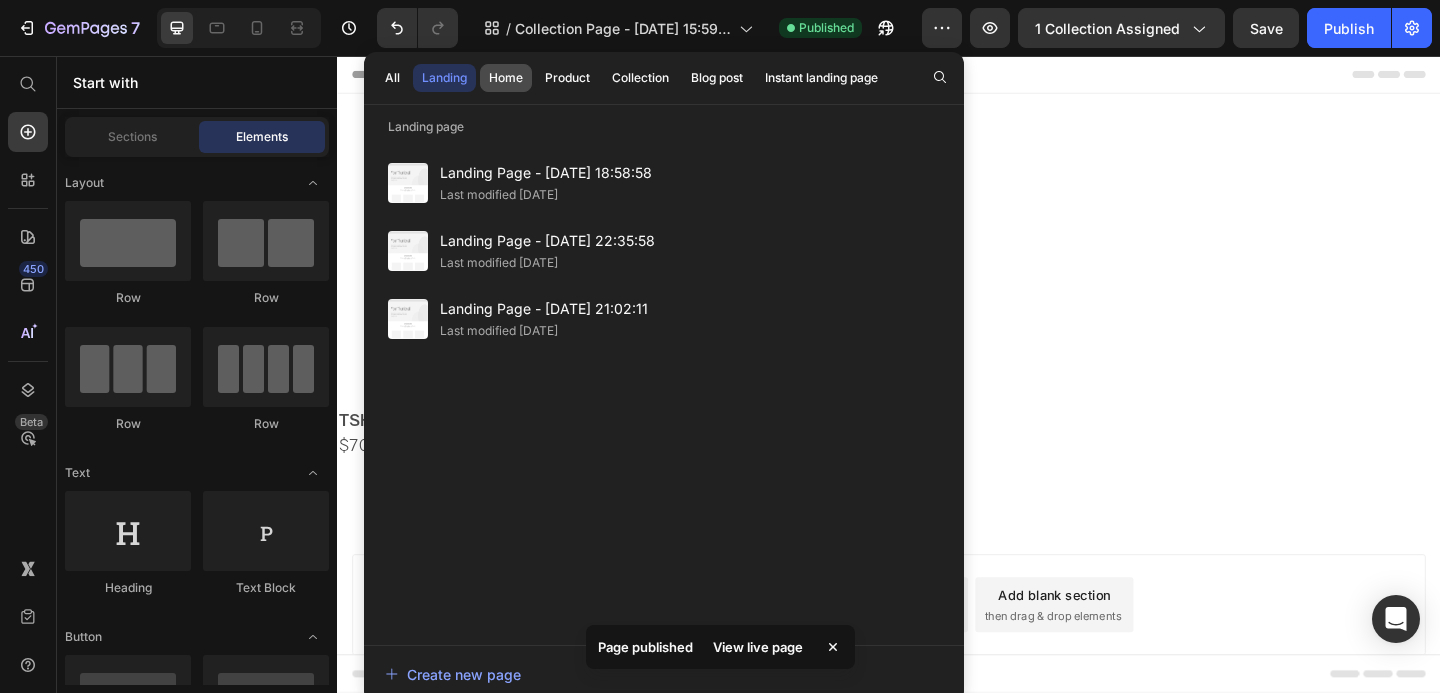 click on "Home" 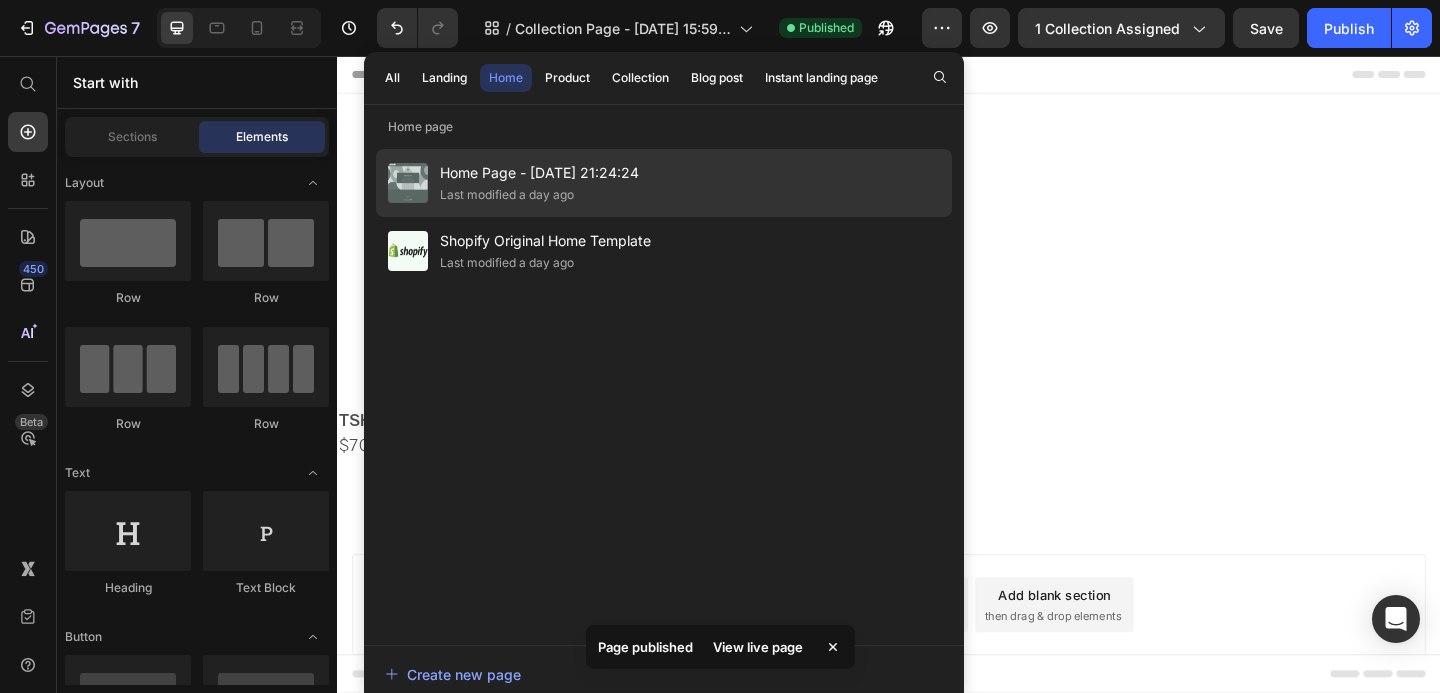 click on "Home Page - [DATE] 21:24:24" at bounding box center (539, 173) 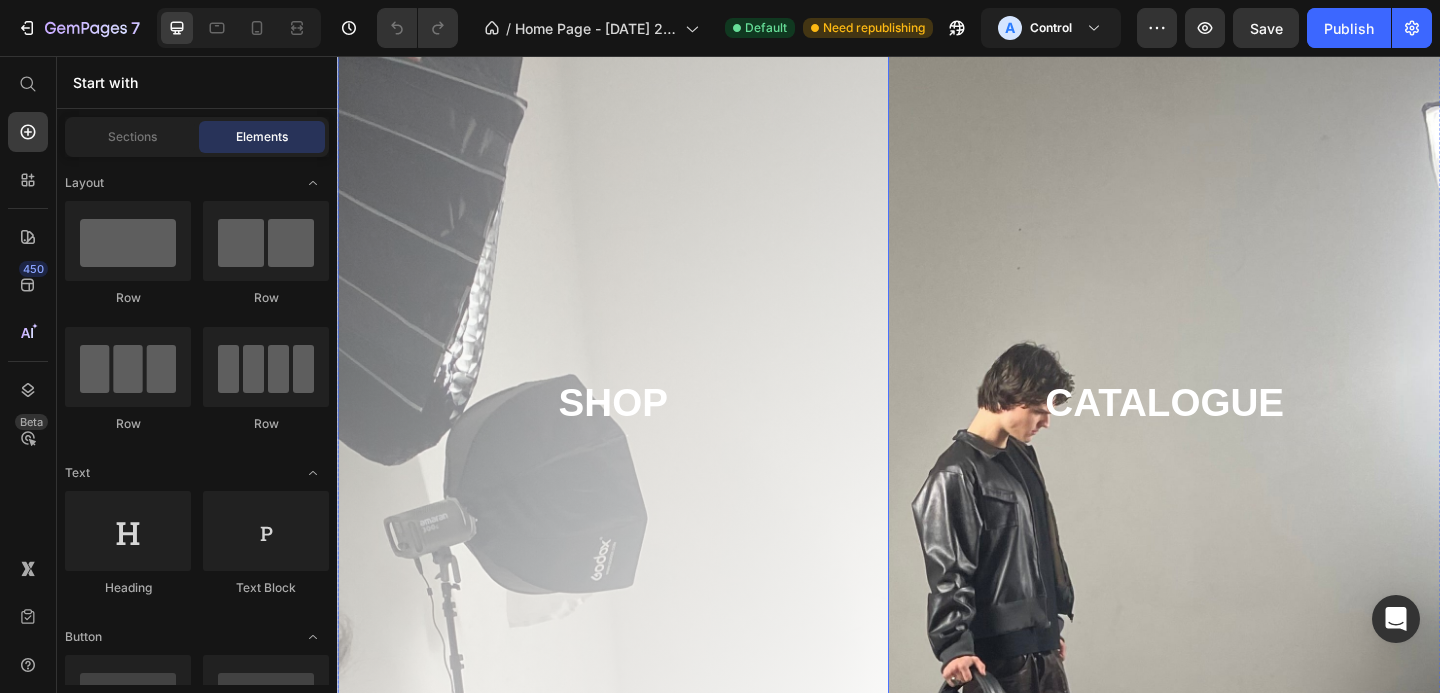 scroll, scrollTop: 164, scrollLeft: 0, axis: vertical 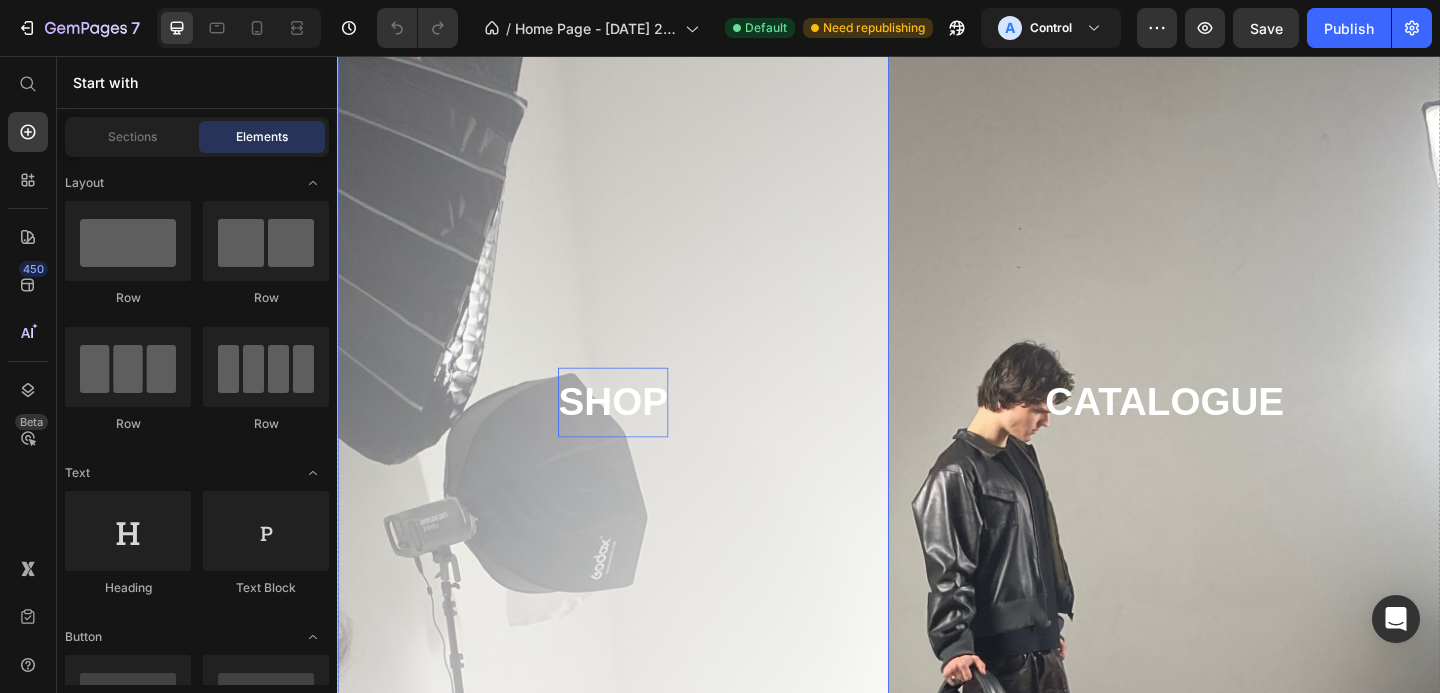 click on "SHOP" at bounding box center [636, 433] 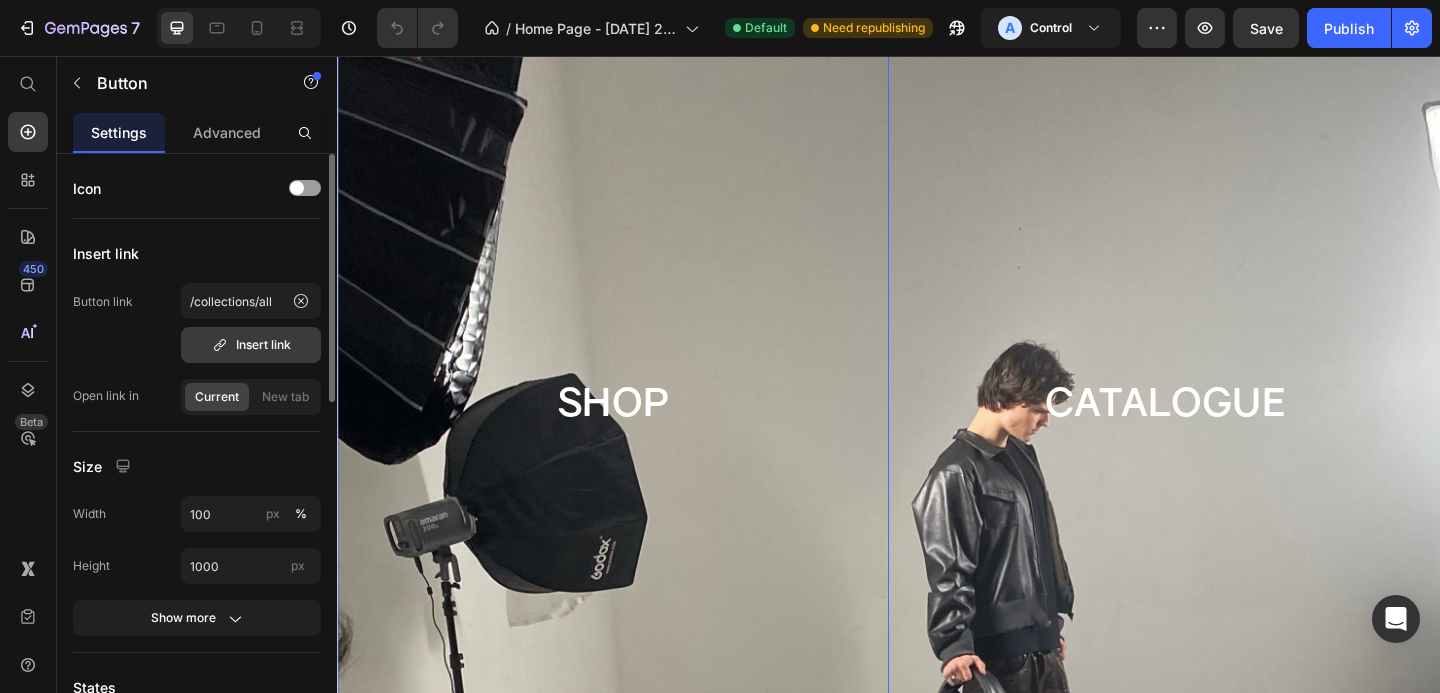 click on "Insert link" at bounding box center [251, 345] 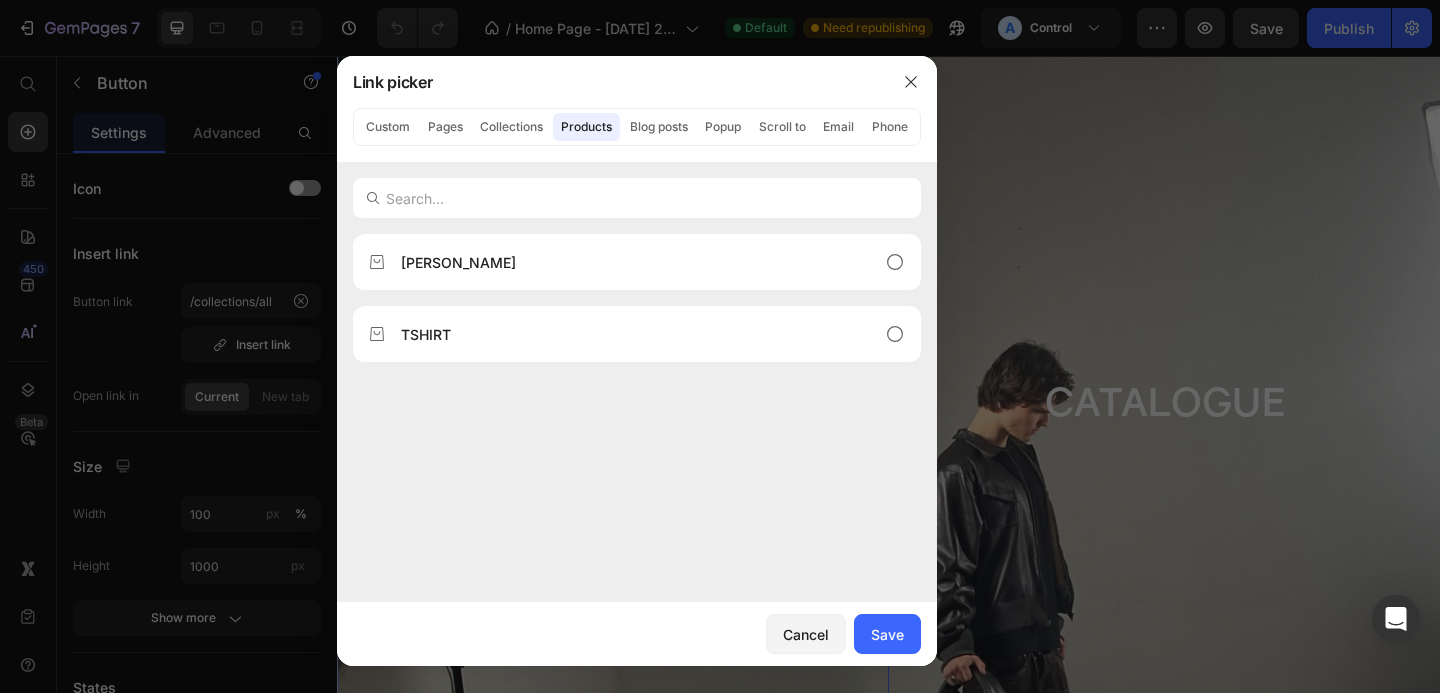 click on "Custom Pages Collections Products Blog posts Popup Scroll to Email Phone" 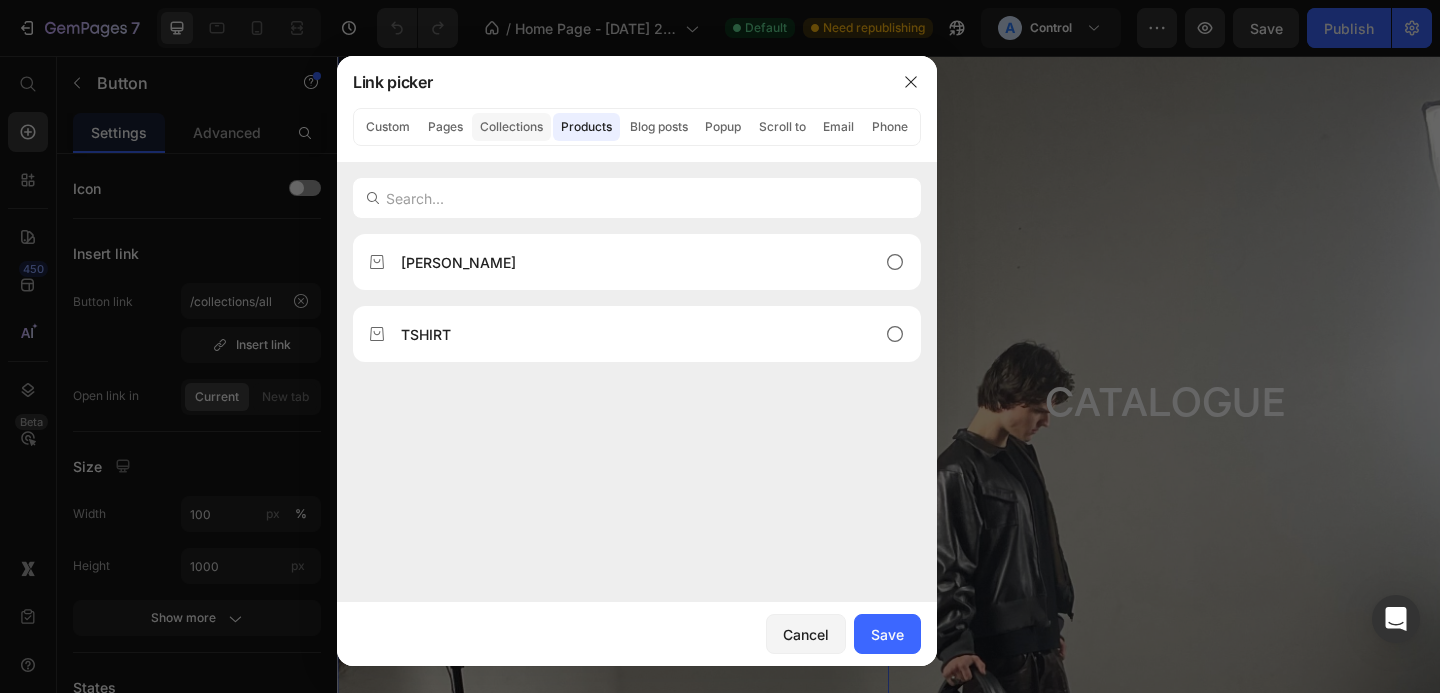 click on "Collections" 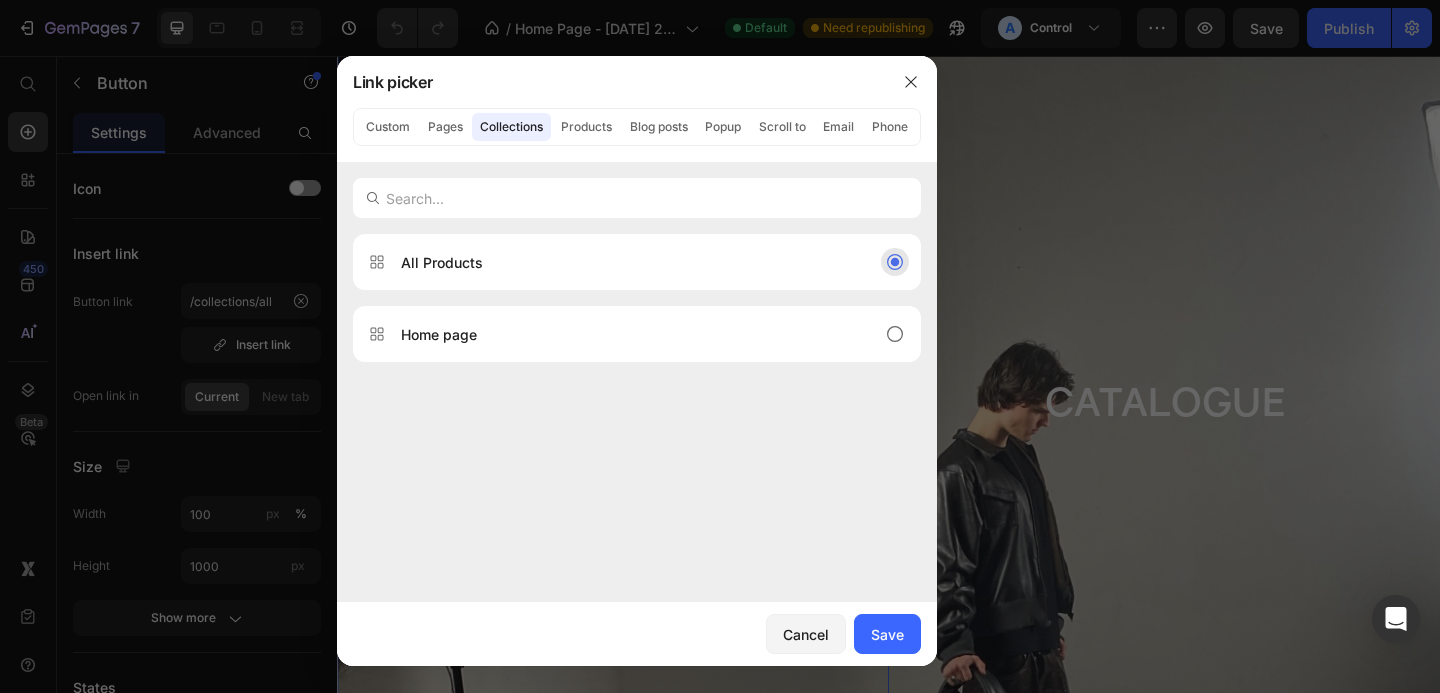 click on "All Products" at bounding box center (621, 262) 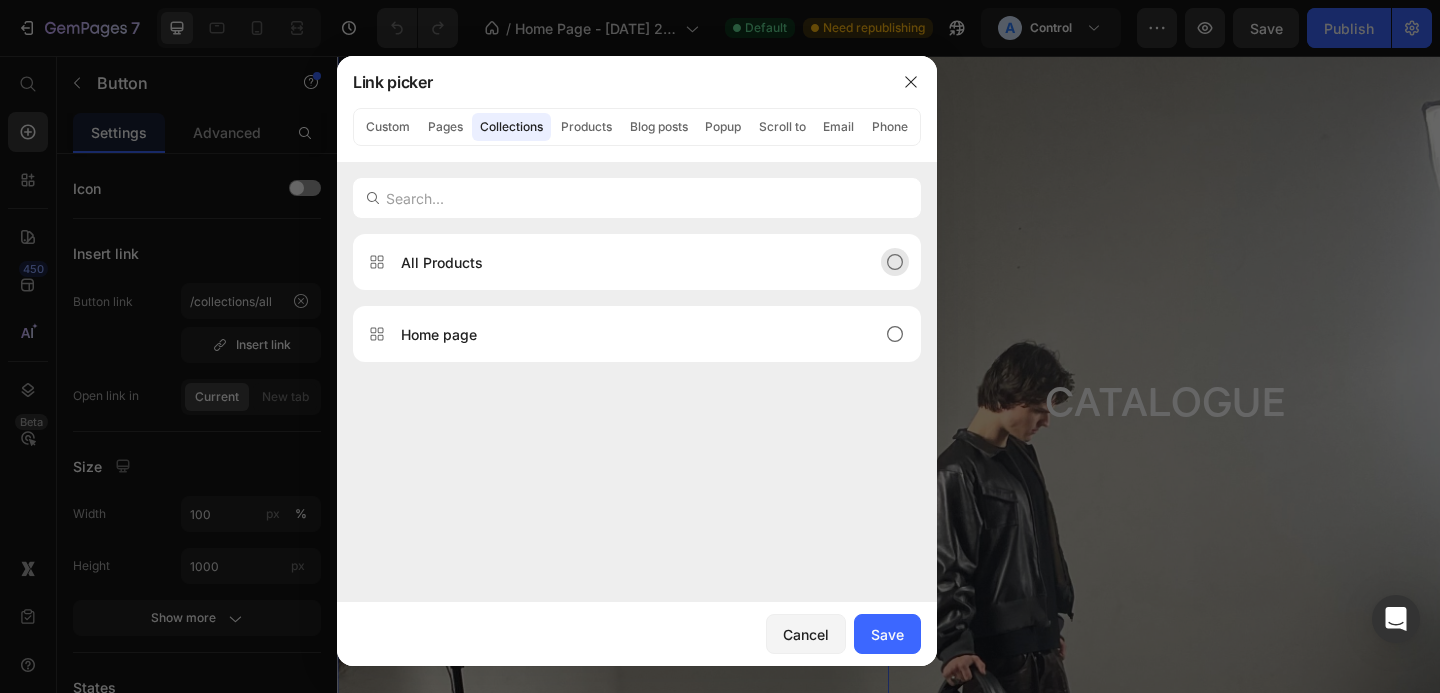 click 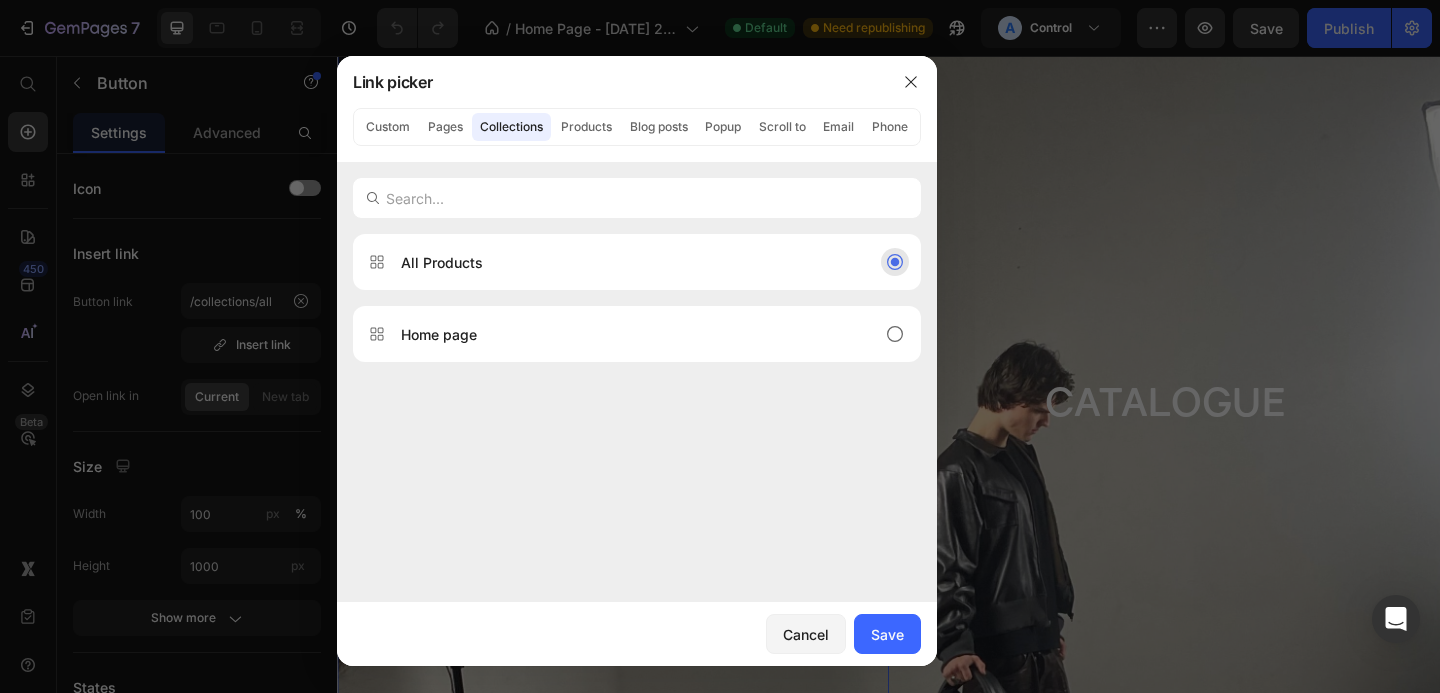 click 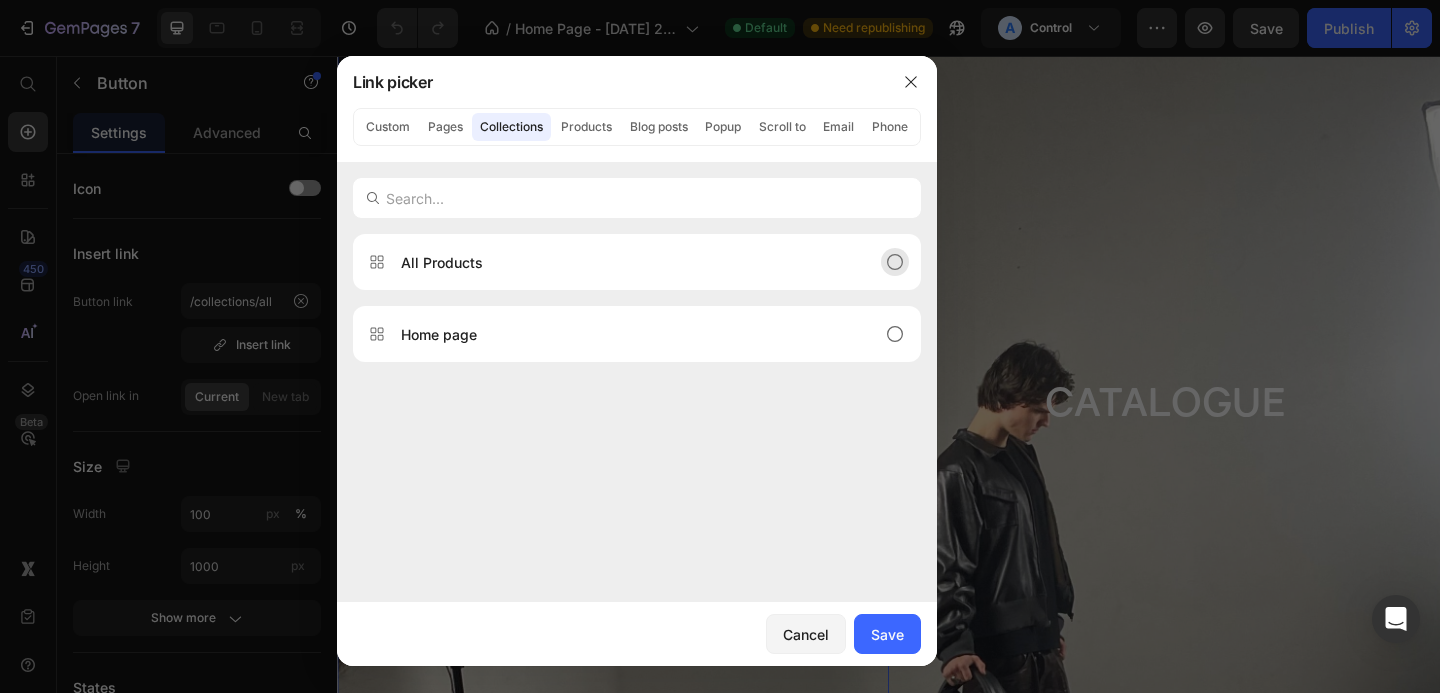 click on "All Products" at bounding box center [442, 262] 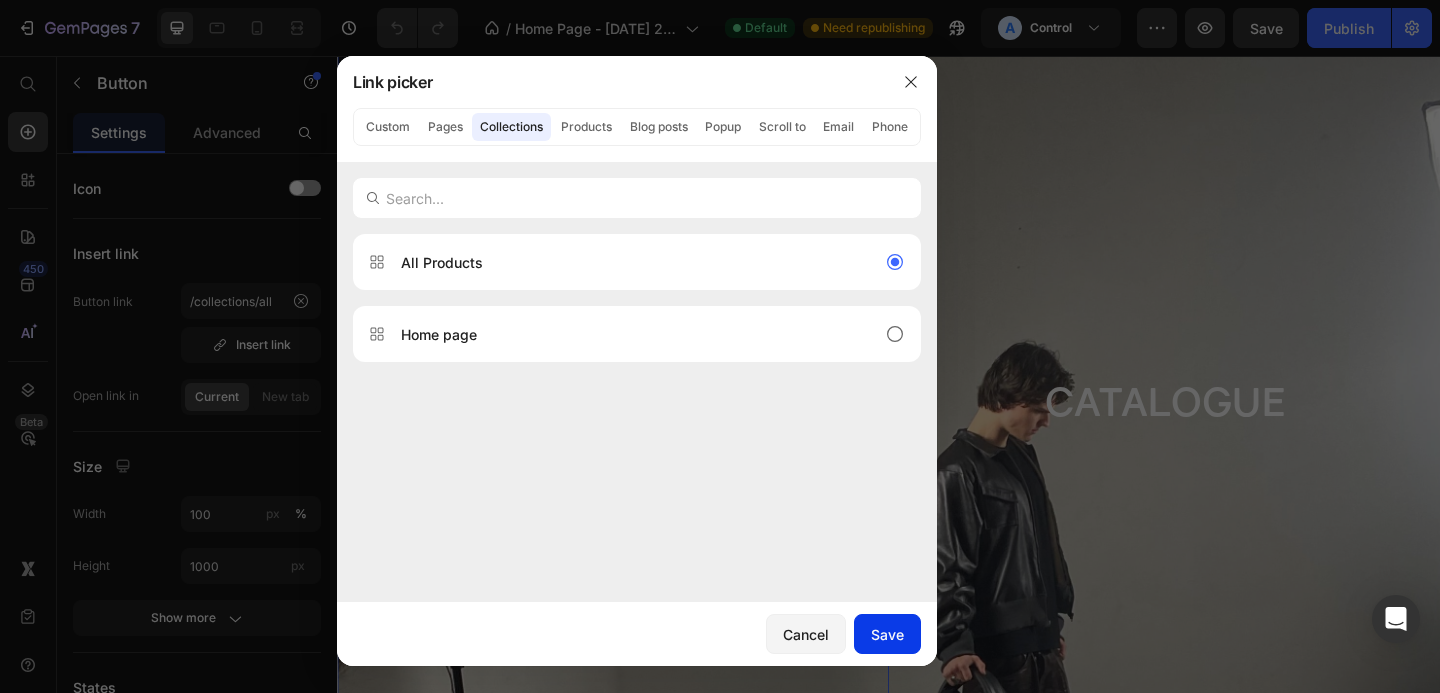 click on "Save" 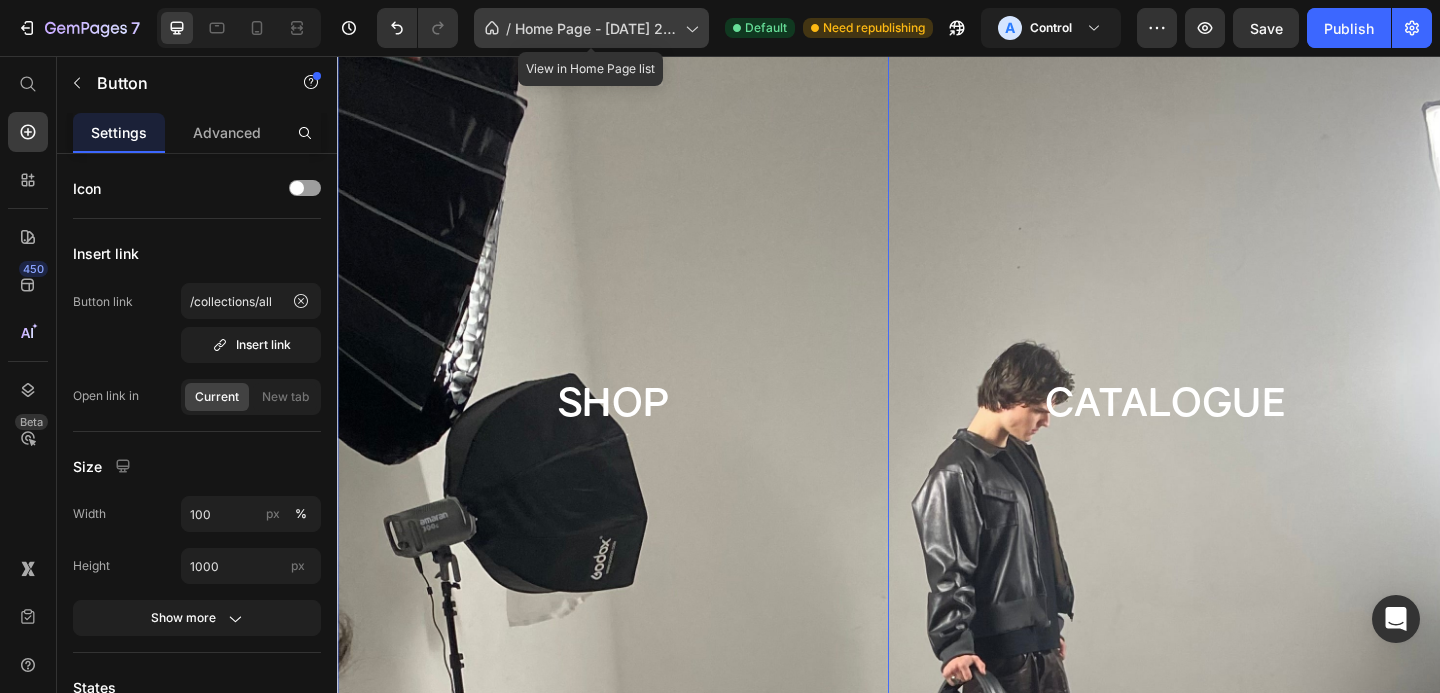 click on "/  Home Page - [DATE] 21:24:24" 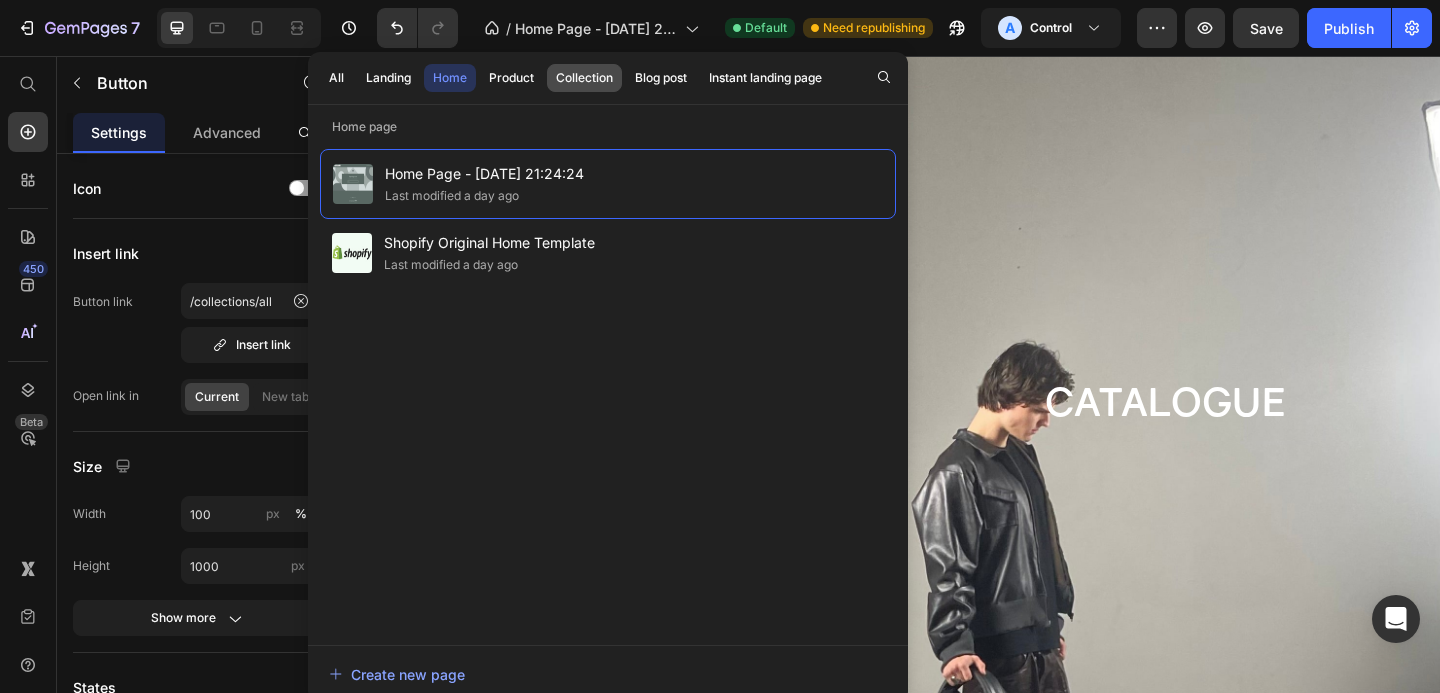 click on "Collection" 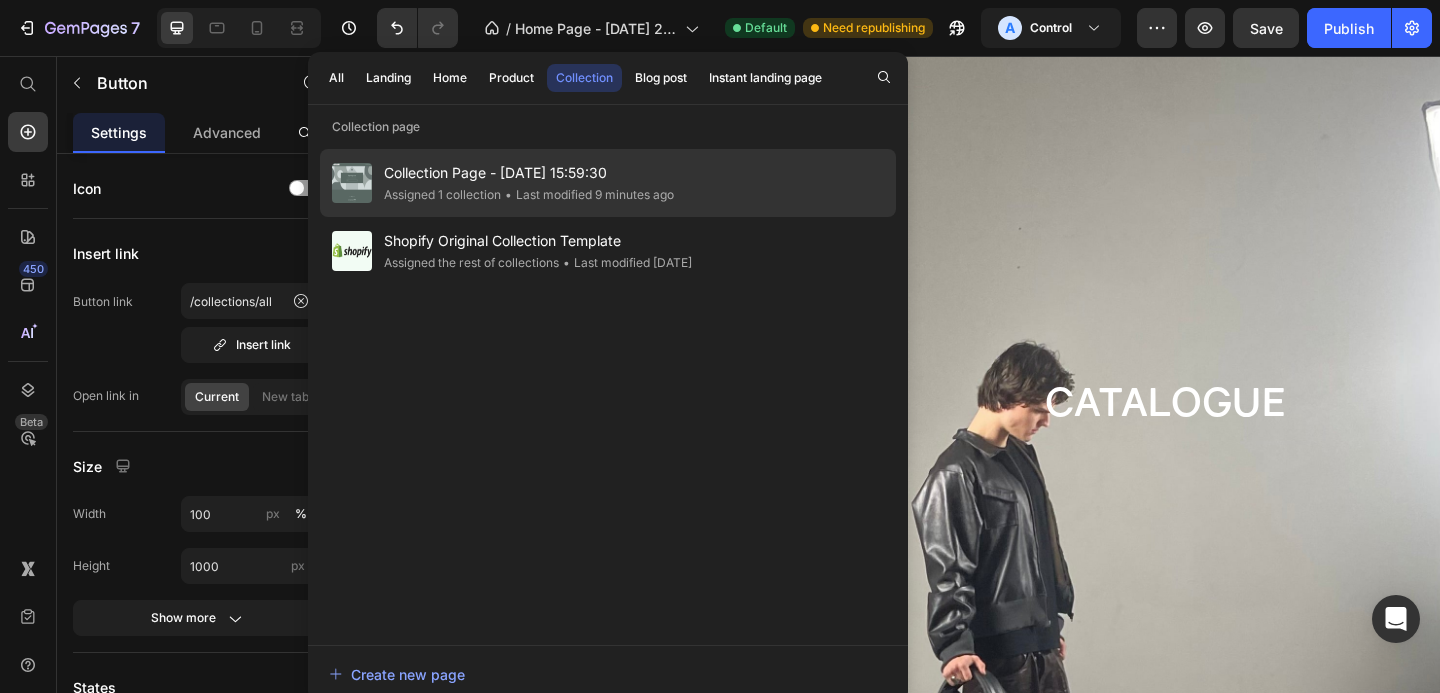 click on "Collection Page - [DATE] 15:59:30" at bounding box center [529, 173] 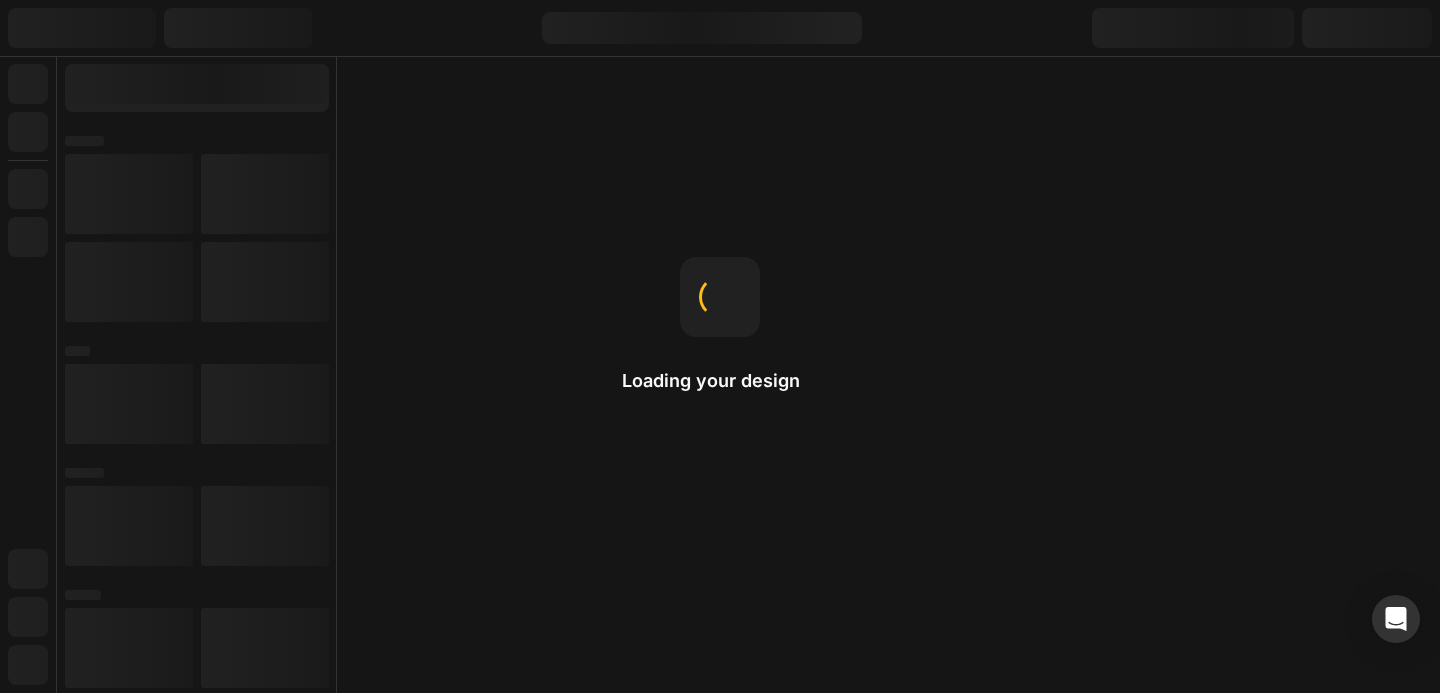 scroll, scrollTop: 0, scrollLeft: 0, axis: both 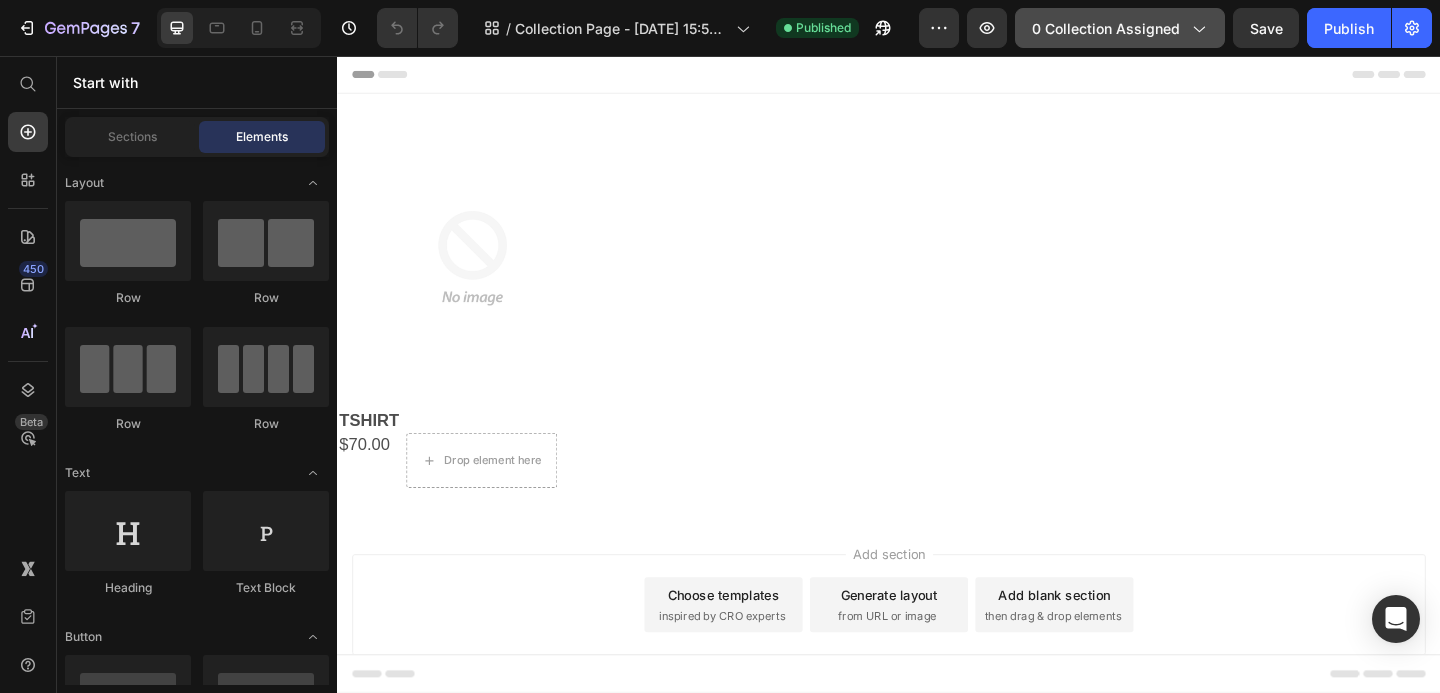 click on "0 collection assigned" at bounding box center [1120, 28] 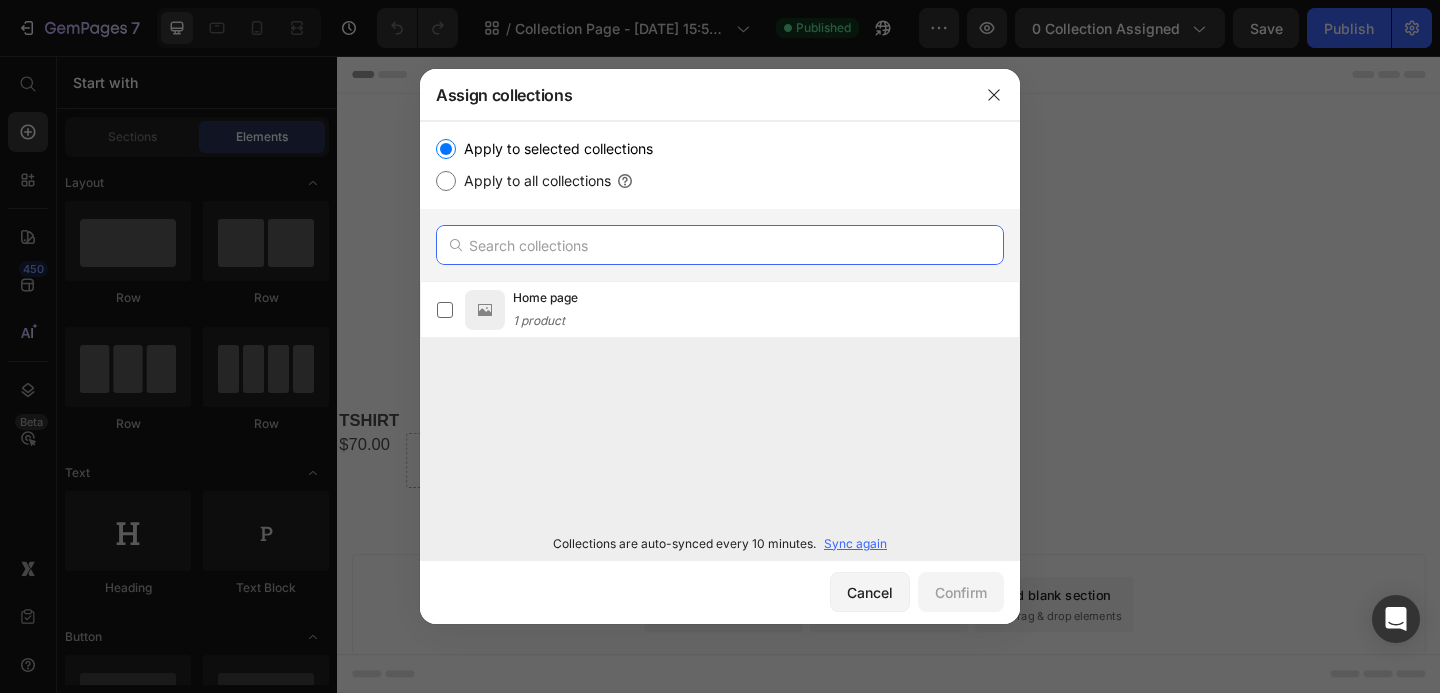 click at bounding box center [720, 245] 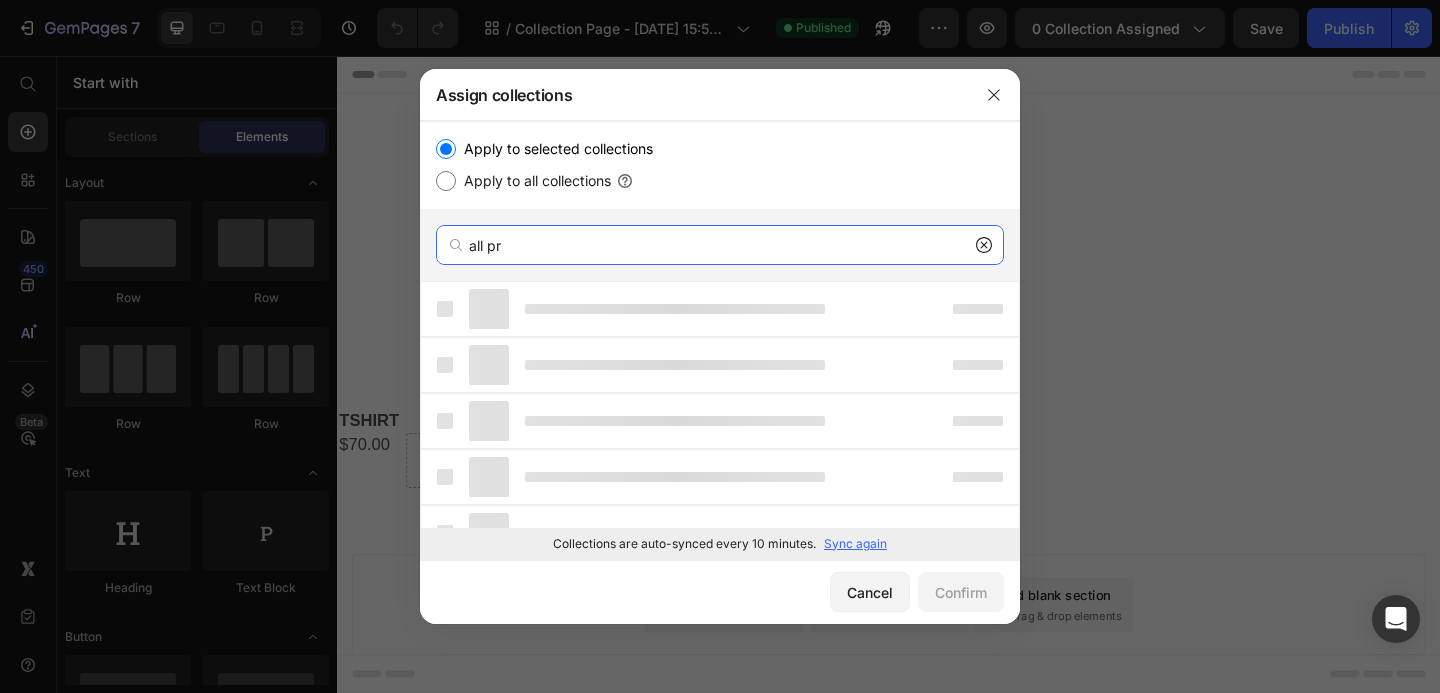 type on "all pro" 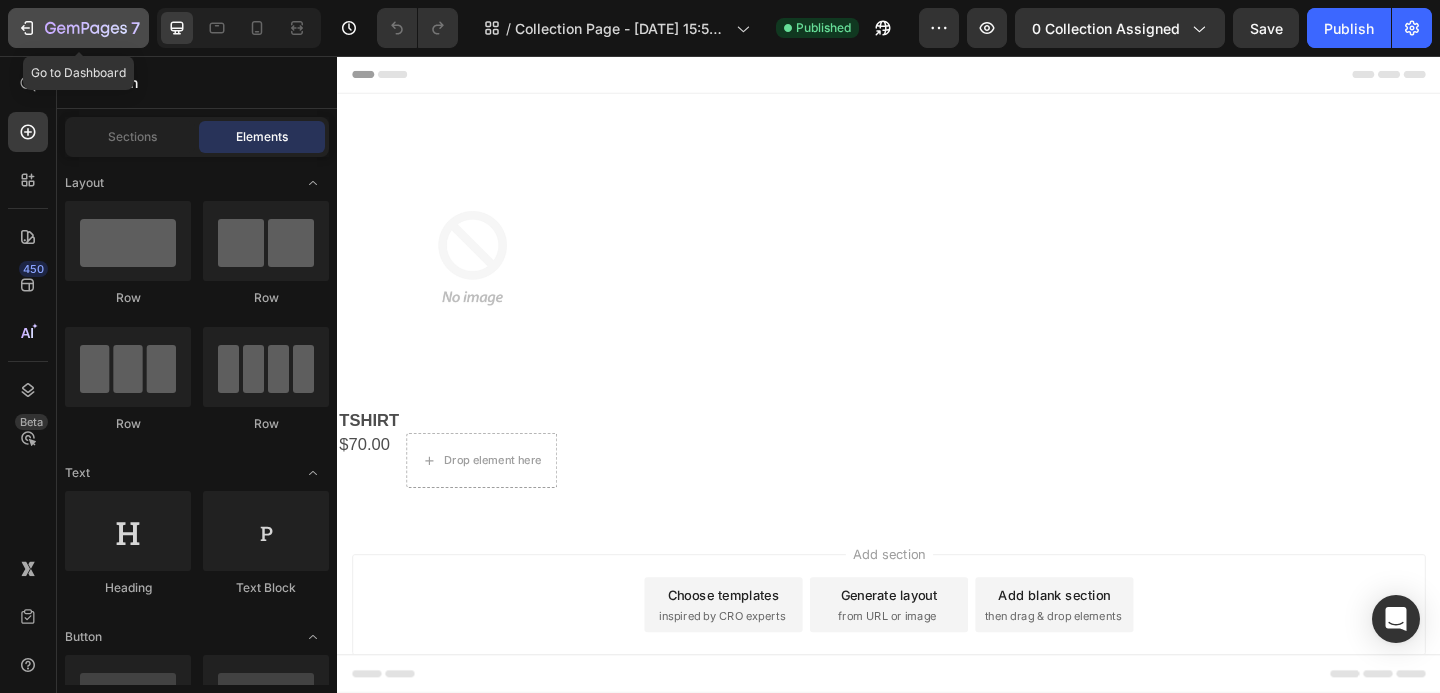 click on "7" at bounding box center [78, 28] 